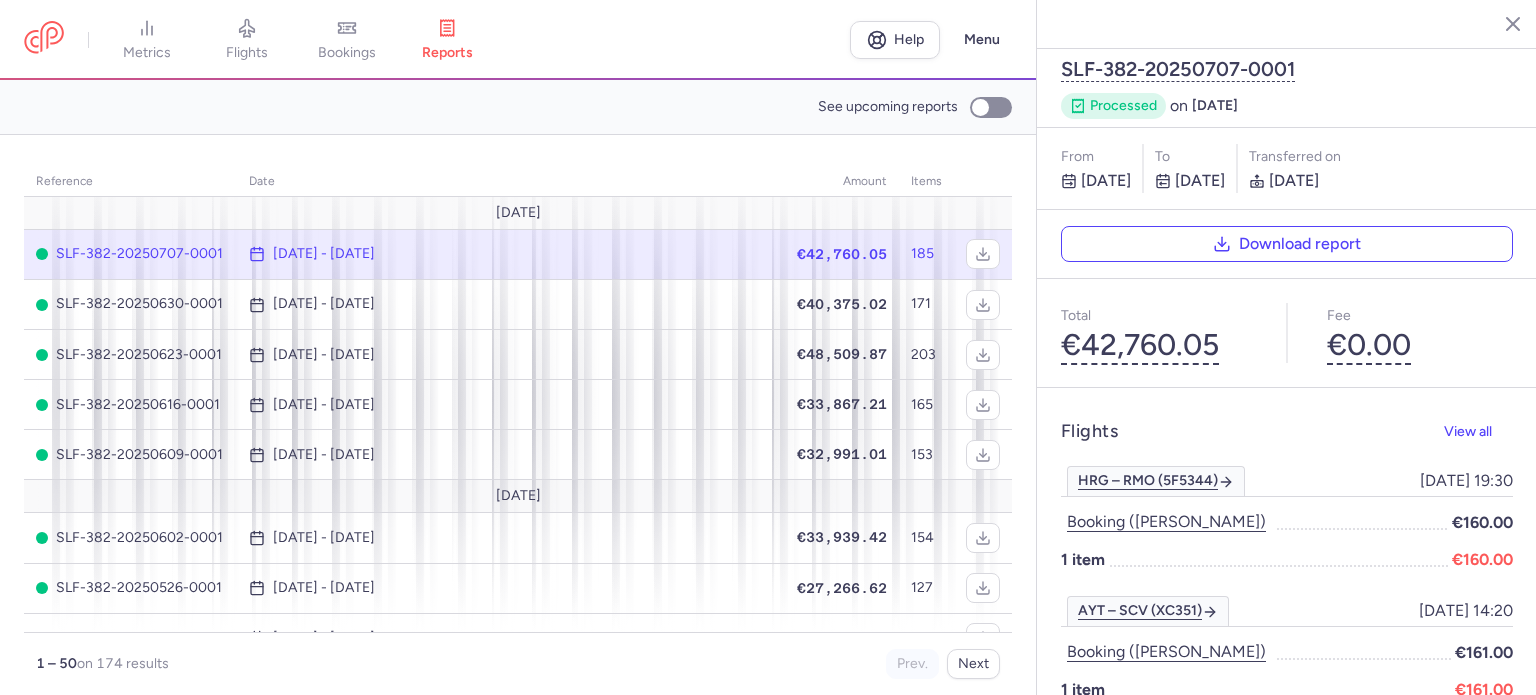 scroll, scrollTop: 0, scrollLeft: 0, axis: both 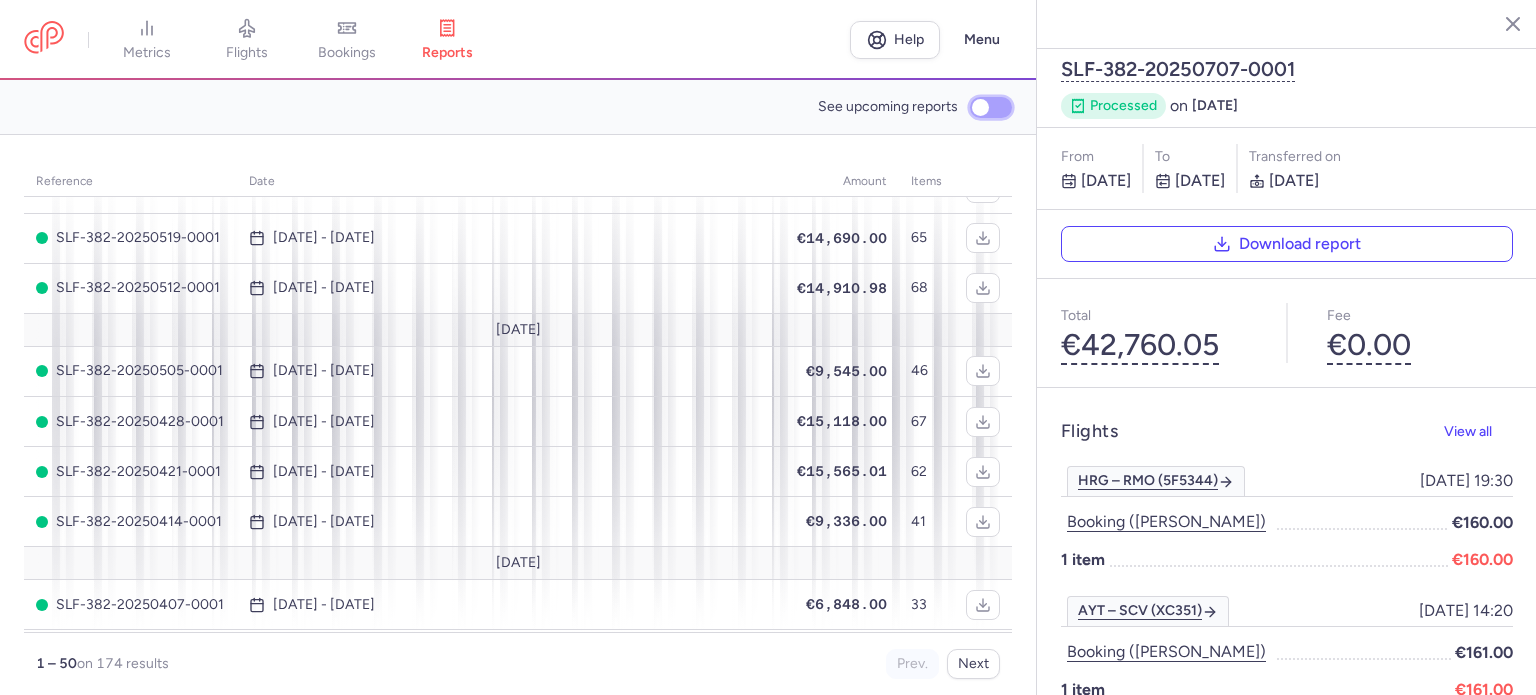 click on "See upcoming reports" at bounding box center [991, 107] 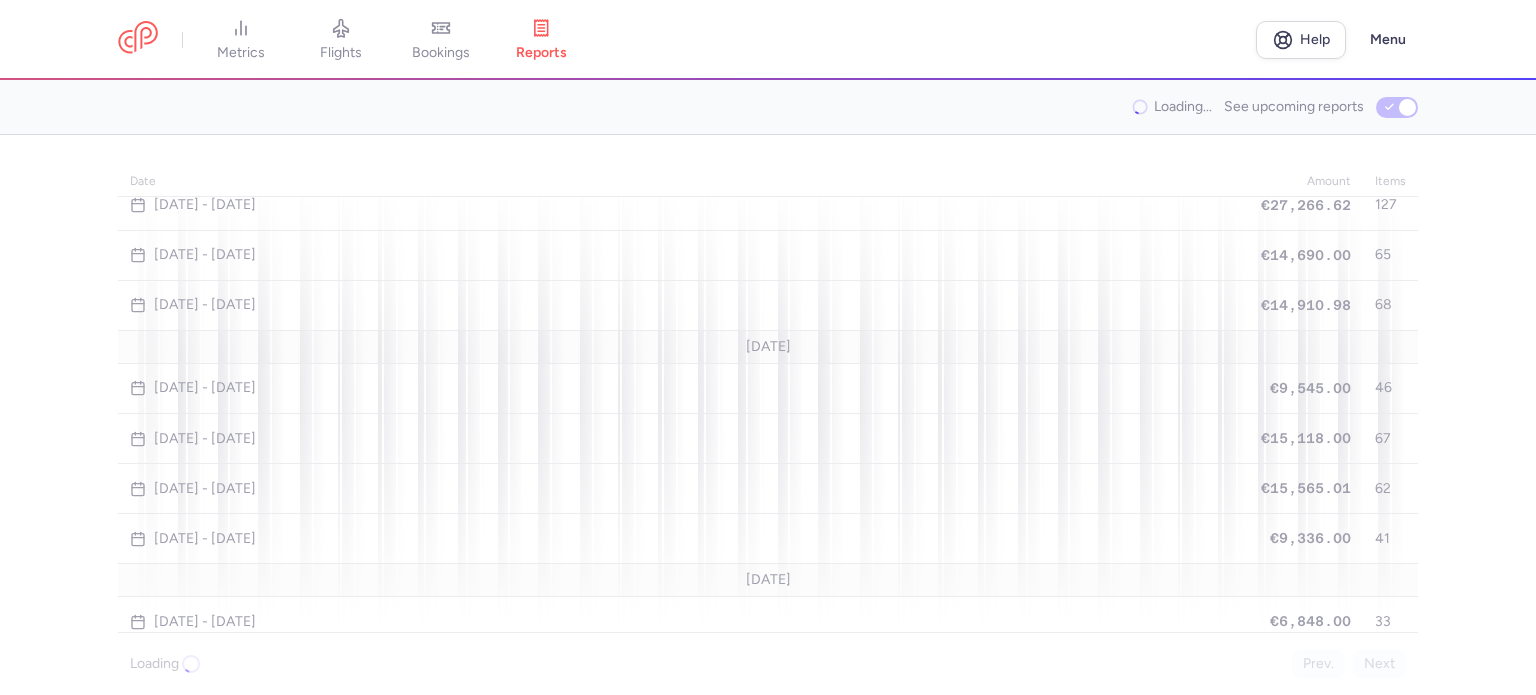 scroll, scrollTop: 200, scrollLeft: 0, axis: vertical 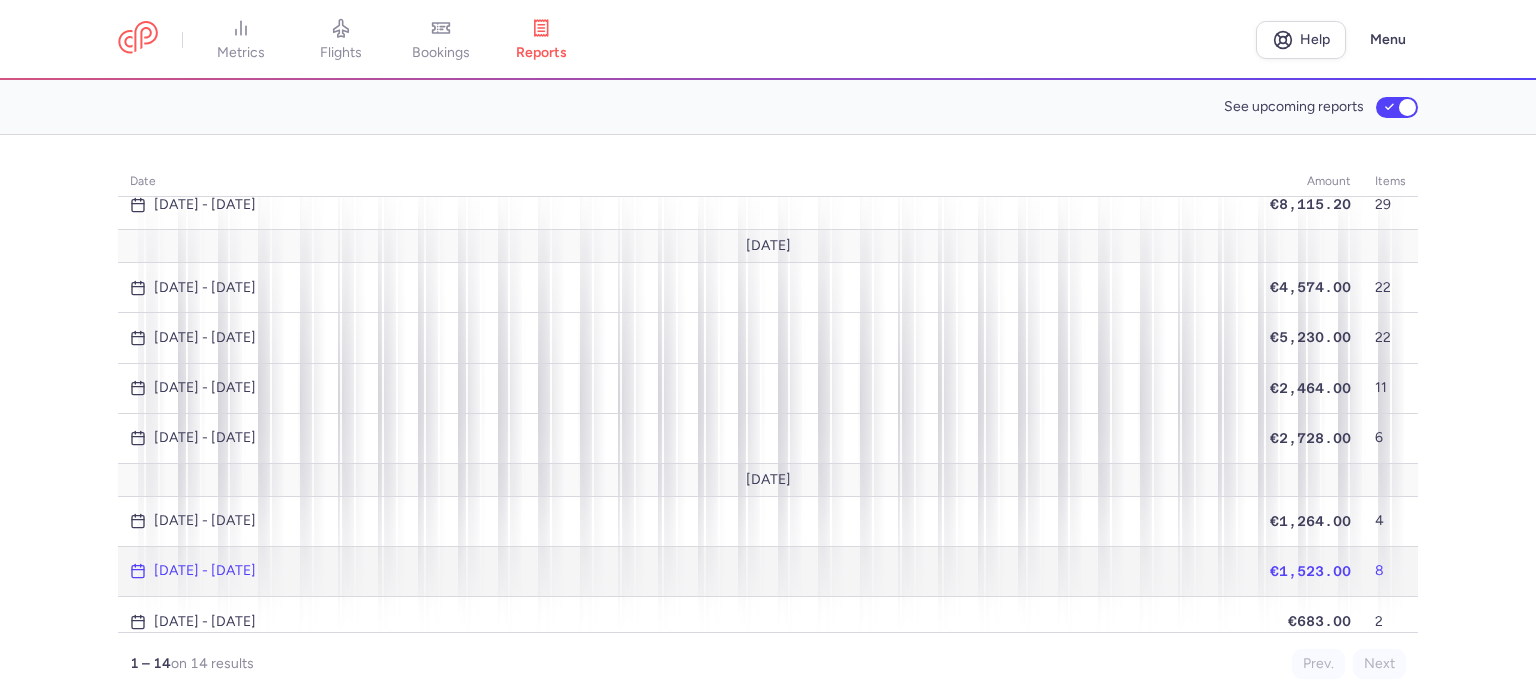 click on "€1,523.00" 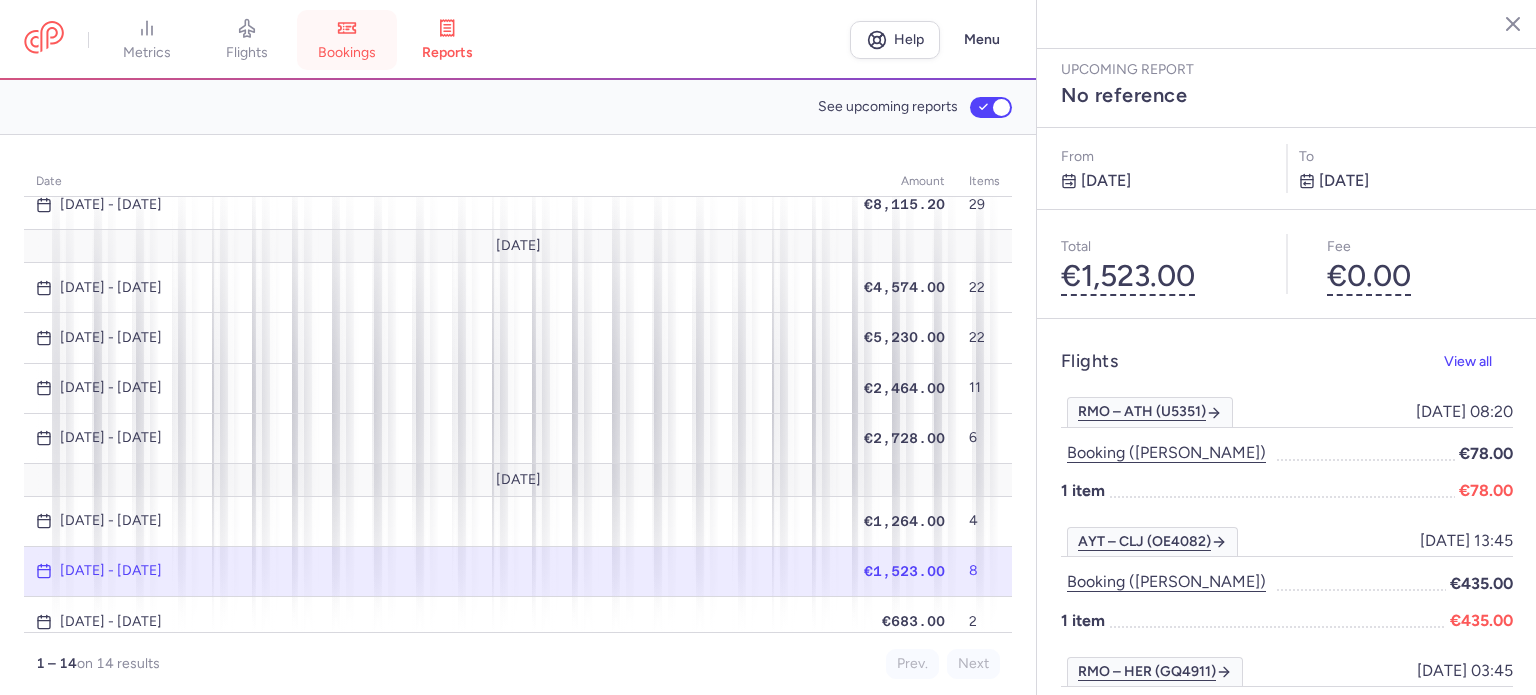 drag, startPoint x: 358, startPoint y: 41, endPoint x: 372, endPoint y: 49, distance: 16.124516 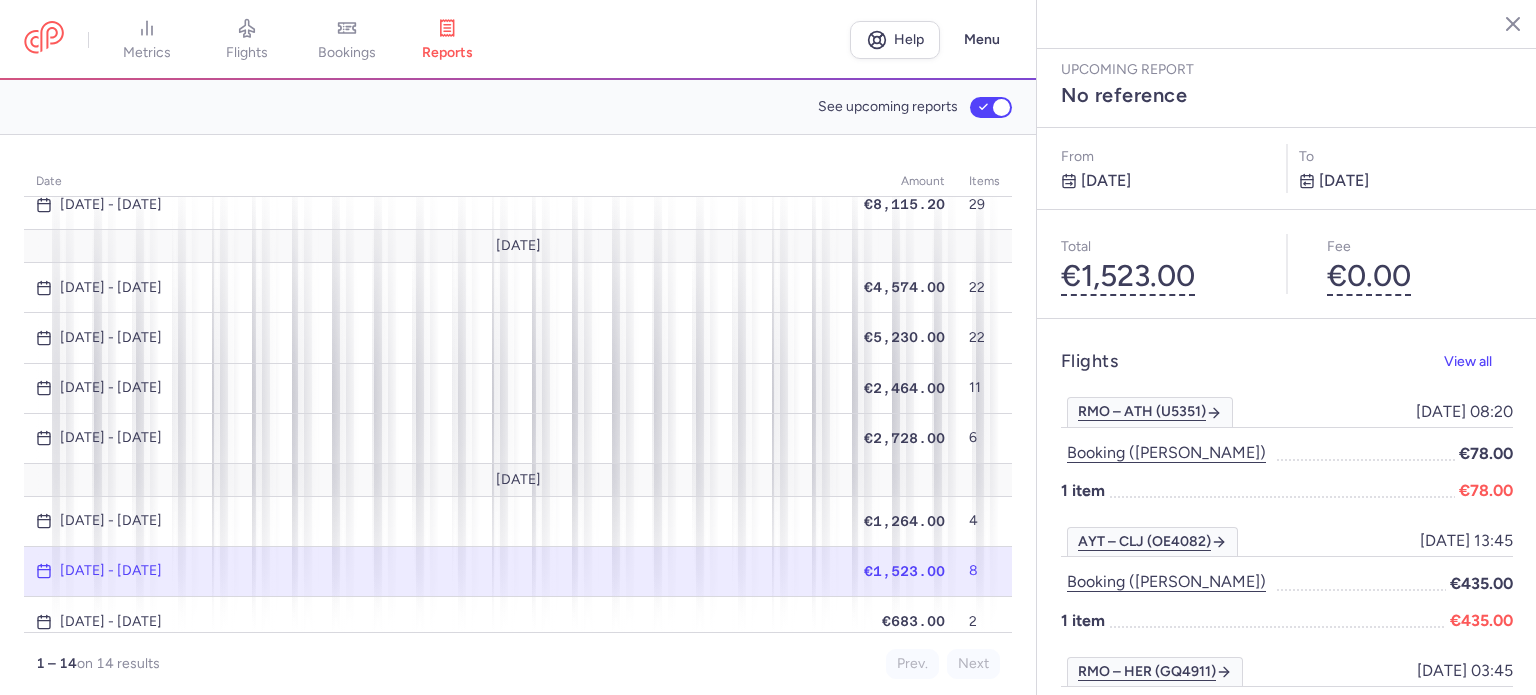 click on "bookings" at bounding box center (347, 40) 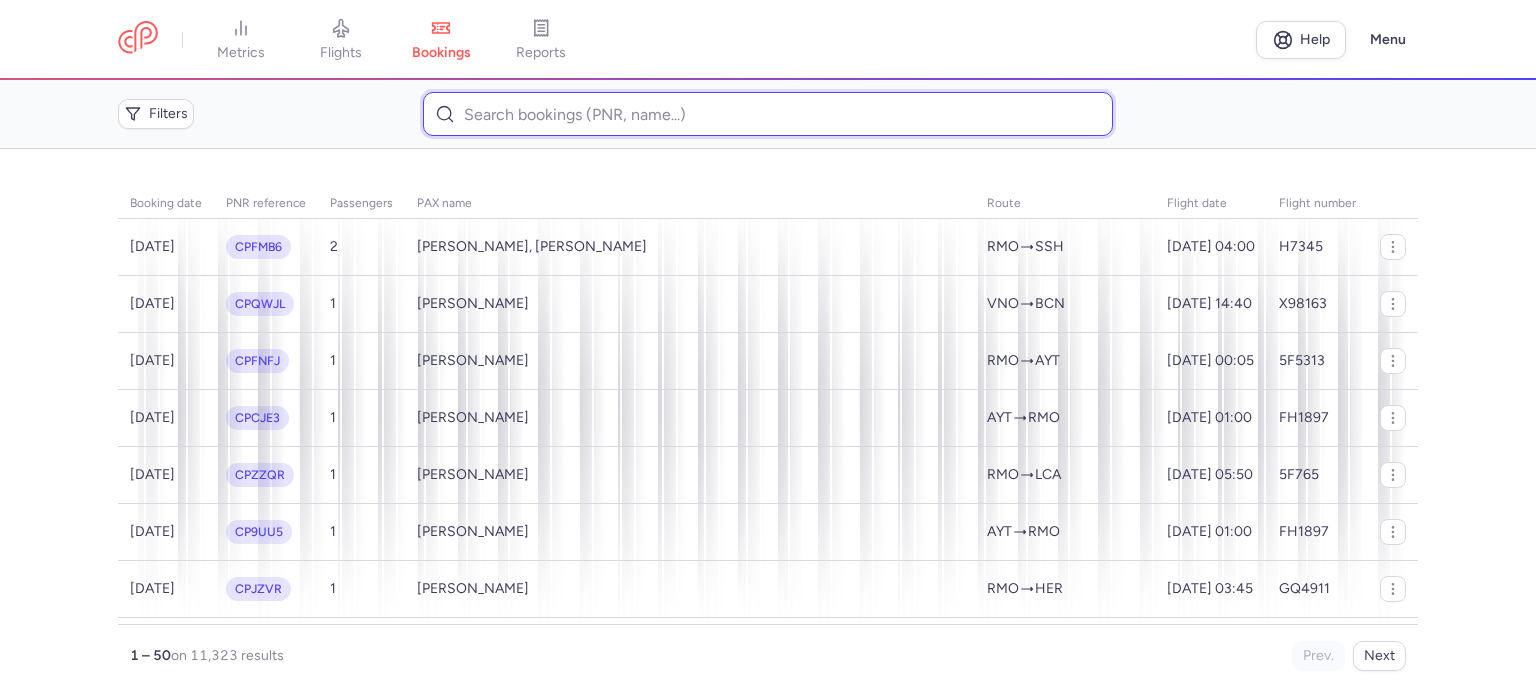 click at bounding box center [767, 114] 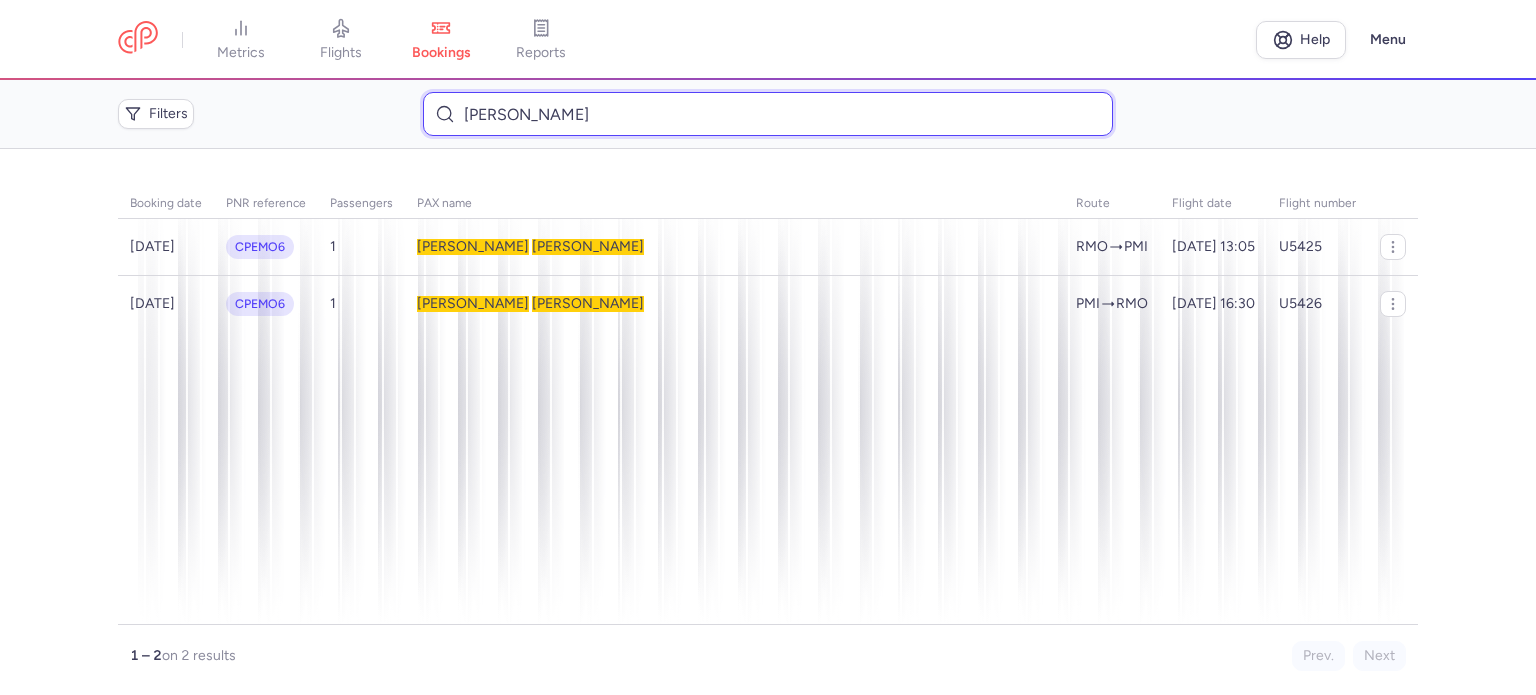 type on "[PERSON_NAME]" 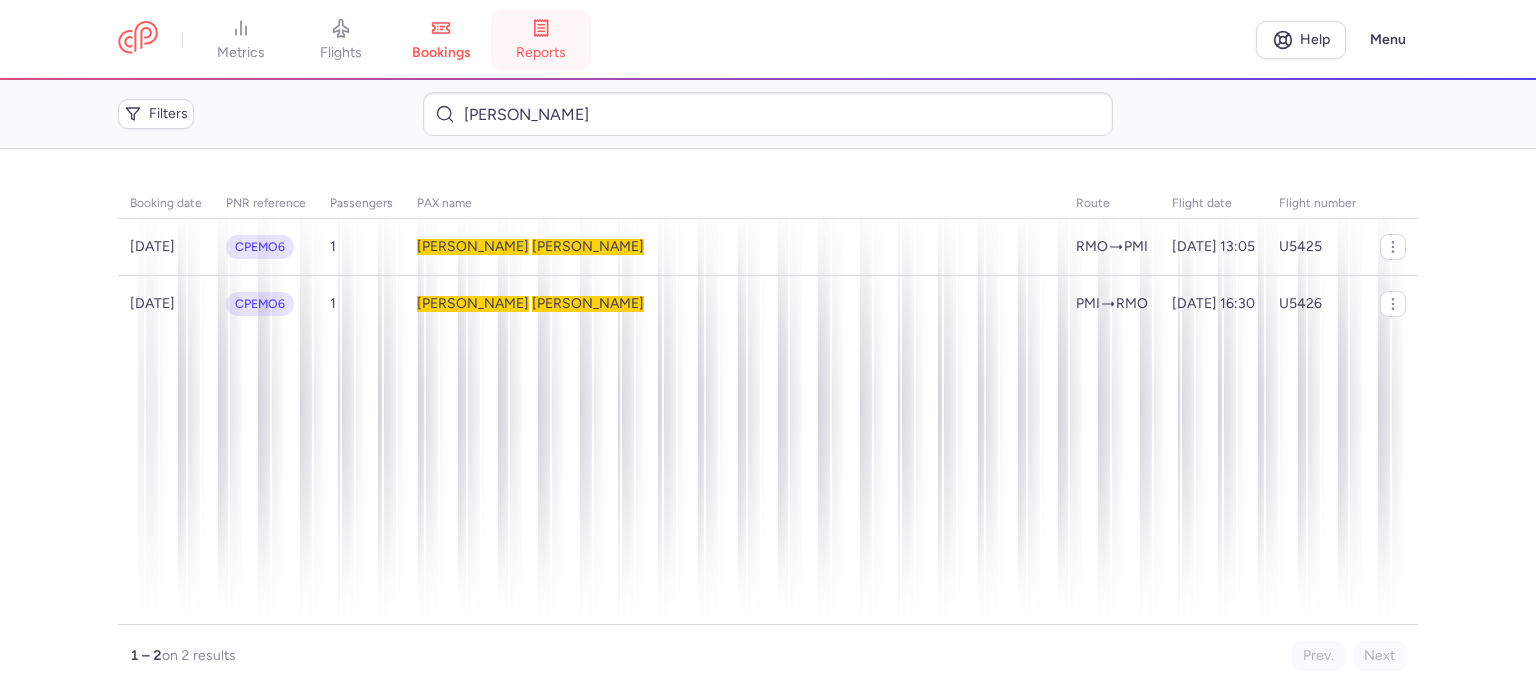 click on "reports" at bounding box center (541, 53) 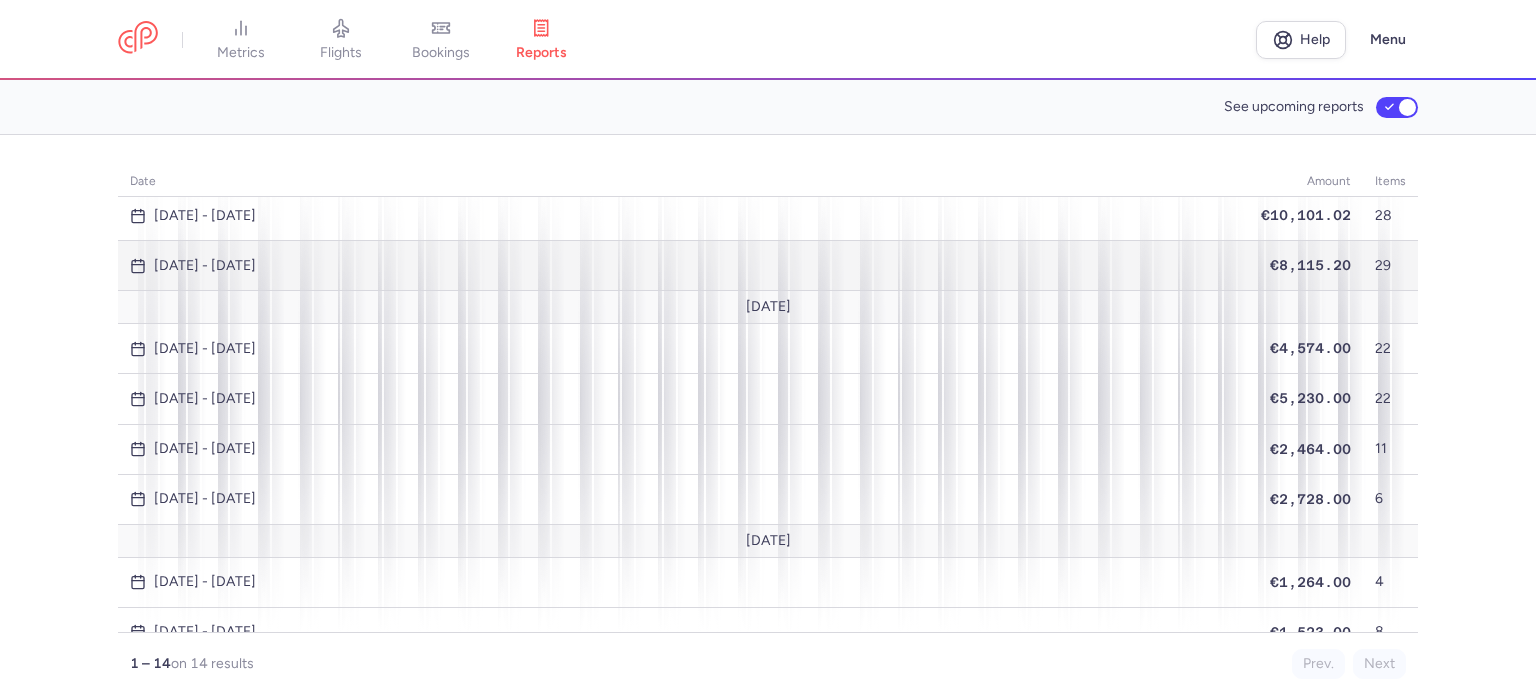 scroll, scrollTop: 200, scrollLeft: 0, axis: vertical 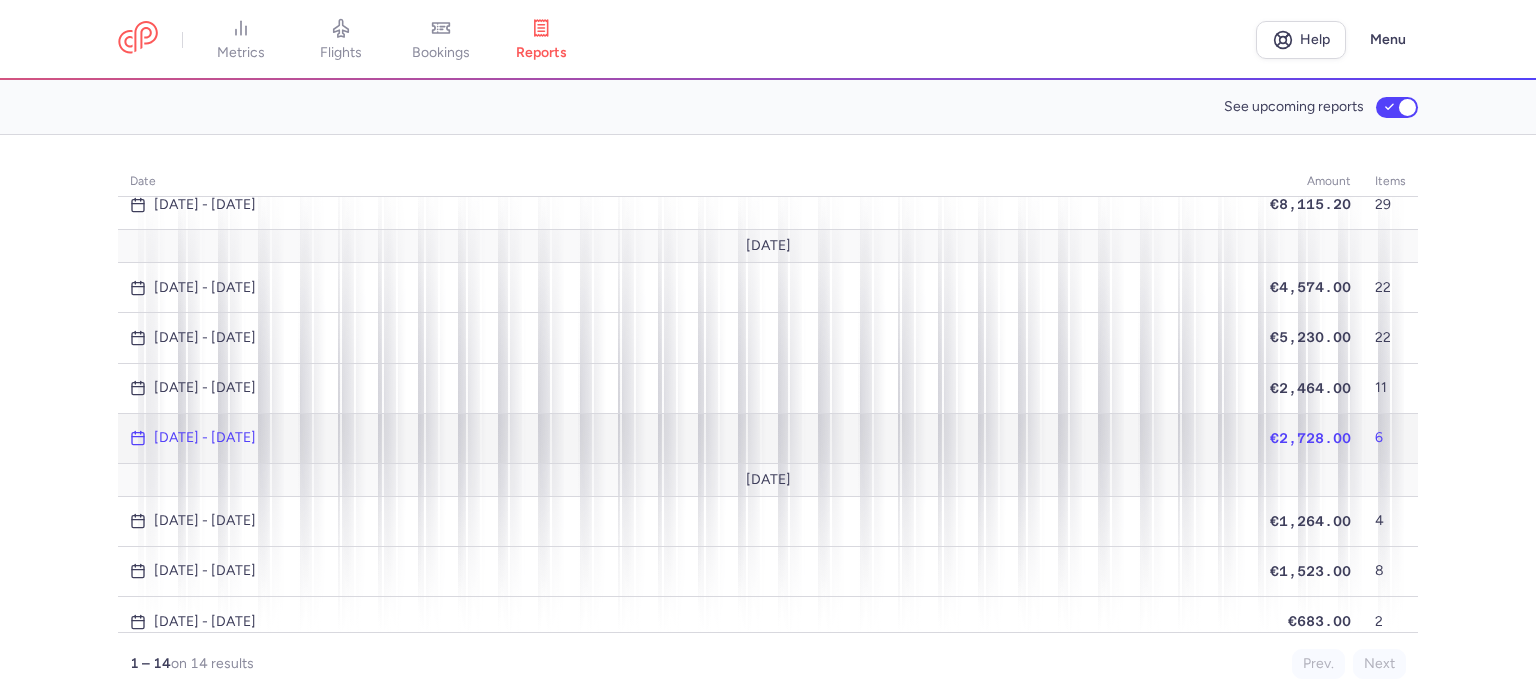 click on "€2,728.00" 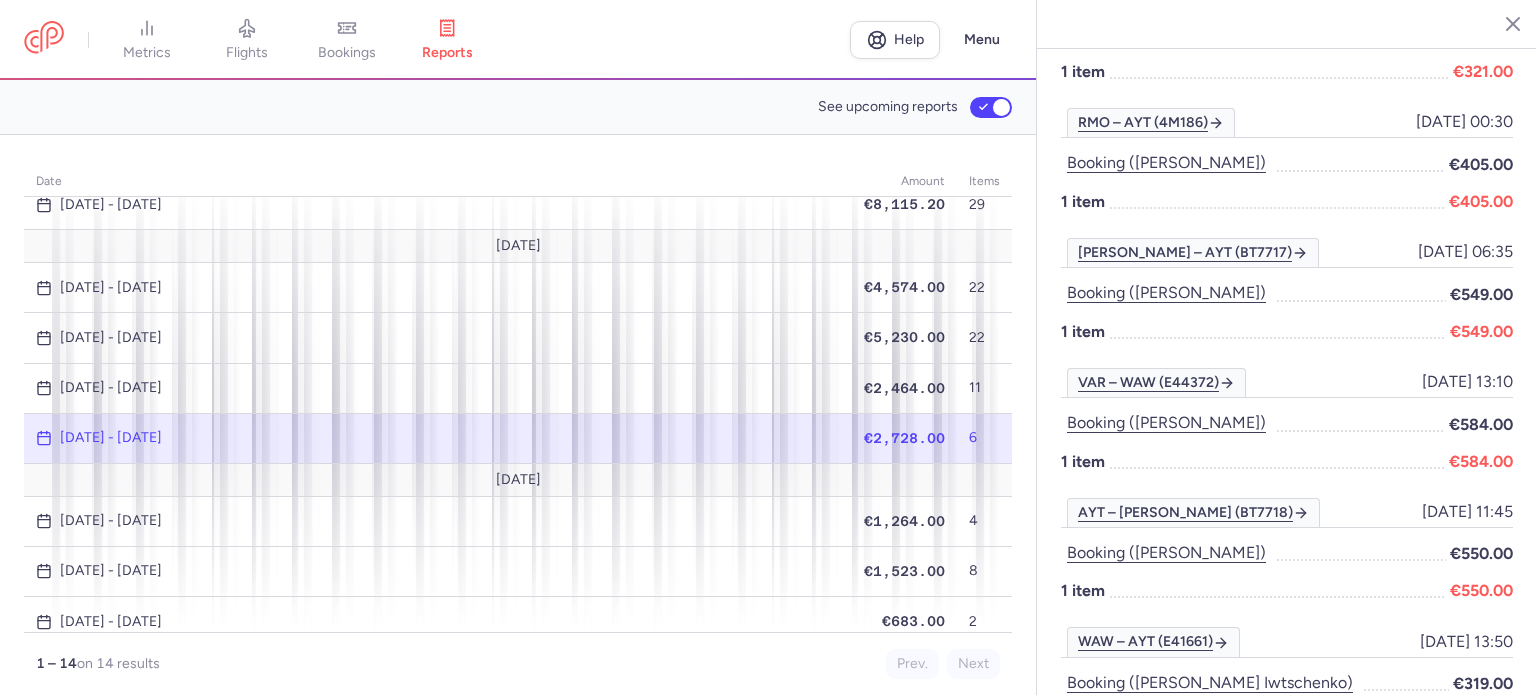 scroll, scrollTop: 458, scrollLeft: 0, axis: vertical 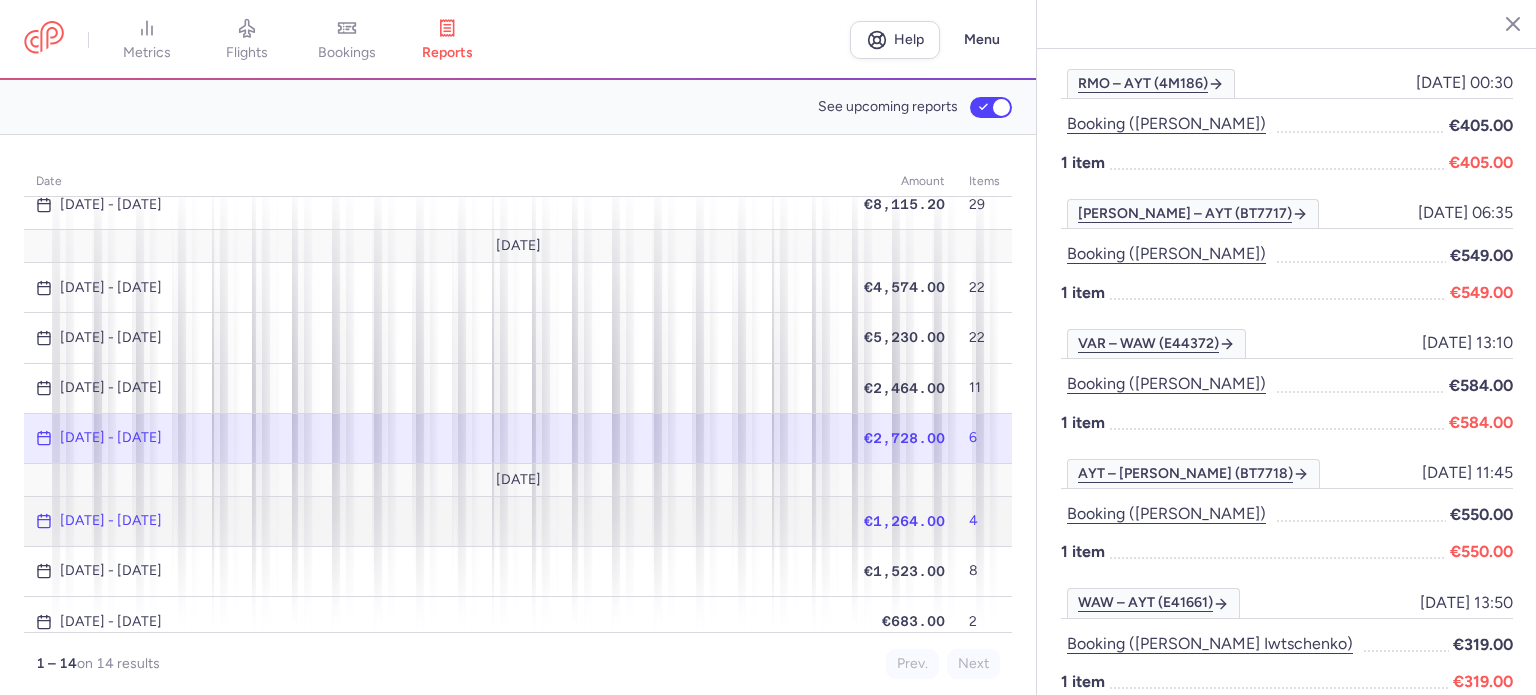 click on "€1,264.00" 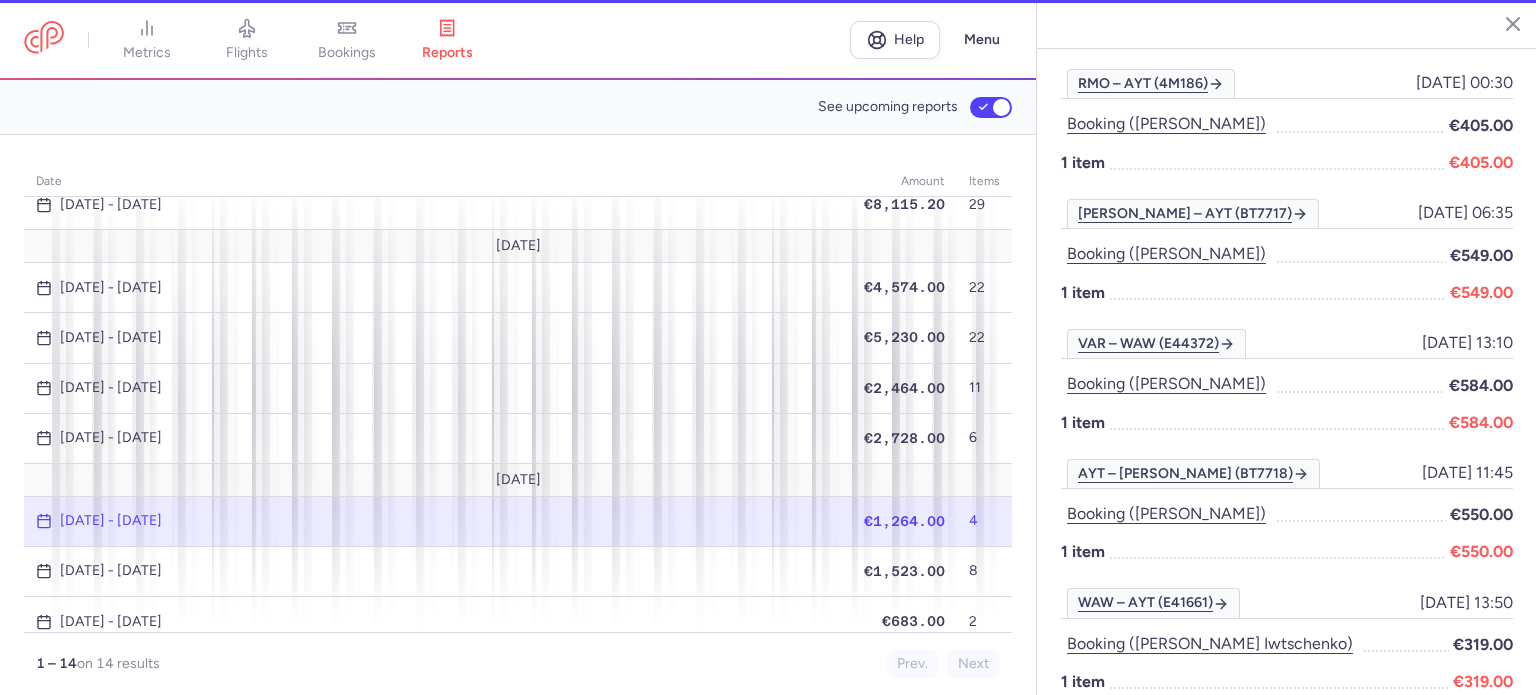 scroll, scrollTop: 197, scrollLeft: 0, axis: vertical 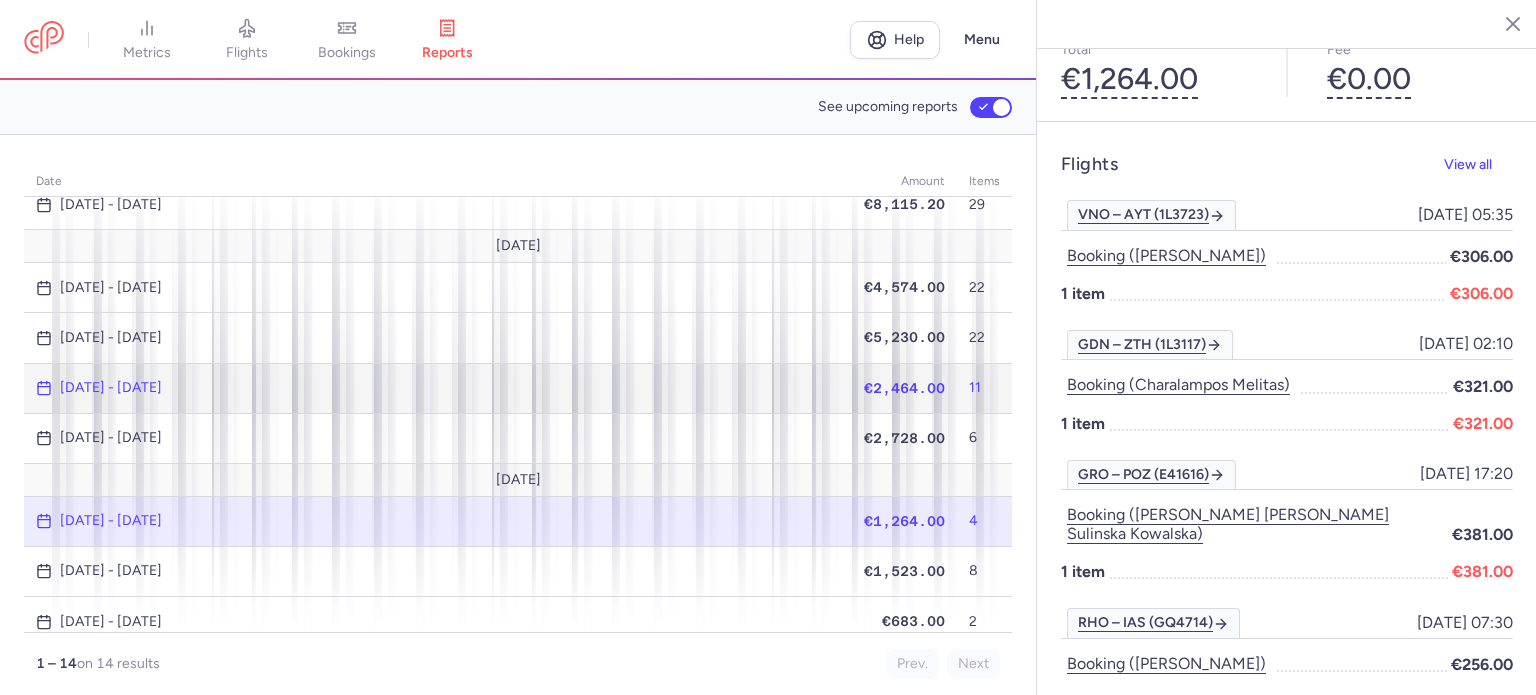 click on "€2,464.00" at bounding box center [904, 388] 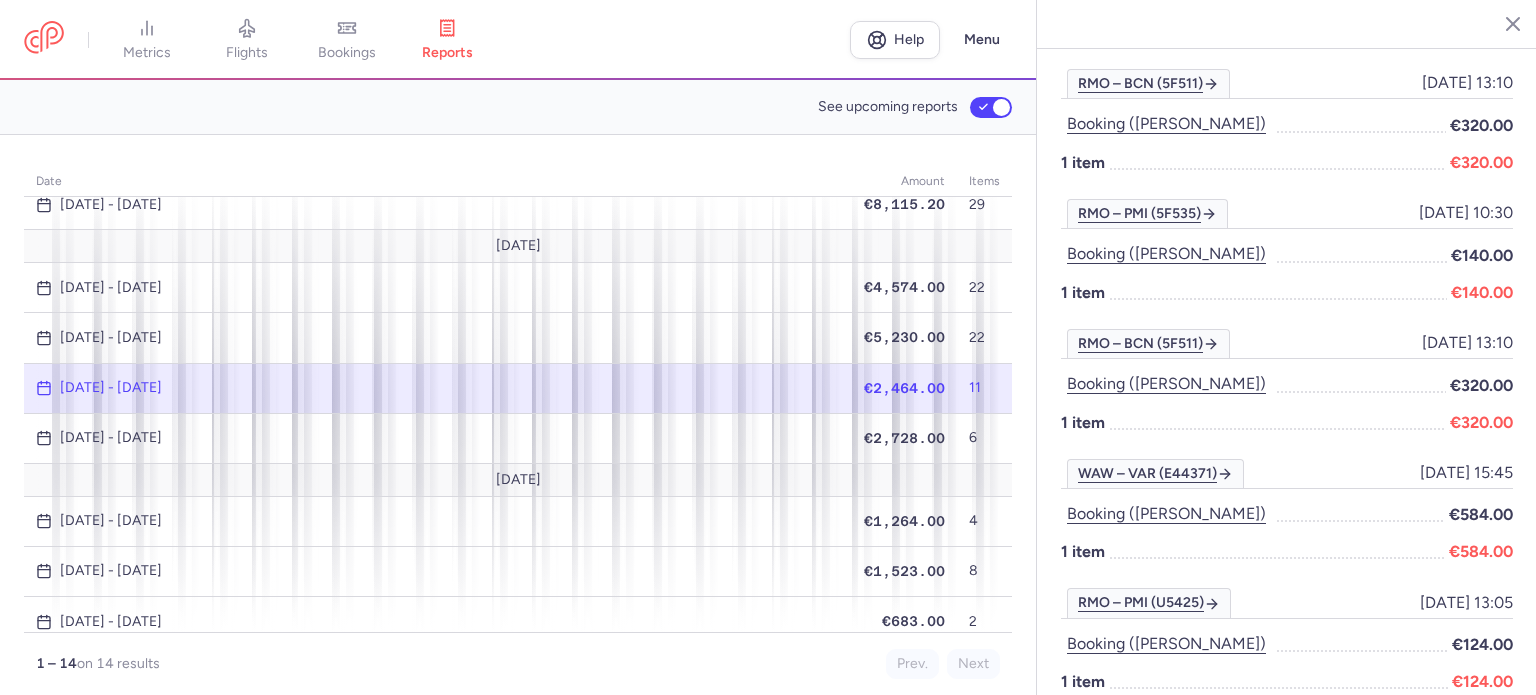 scroll, scrollTop: 1013, scrollLeft: 0, axis: vertical 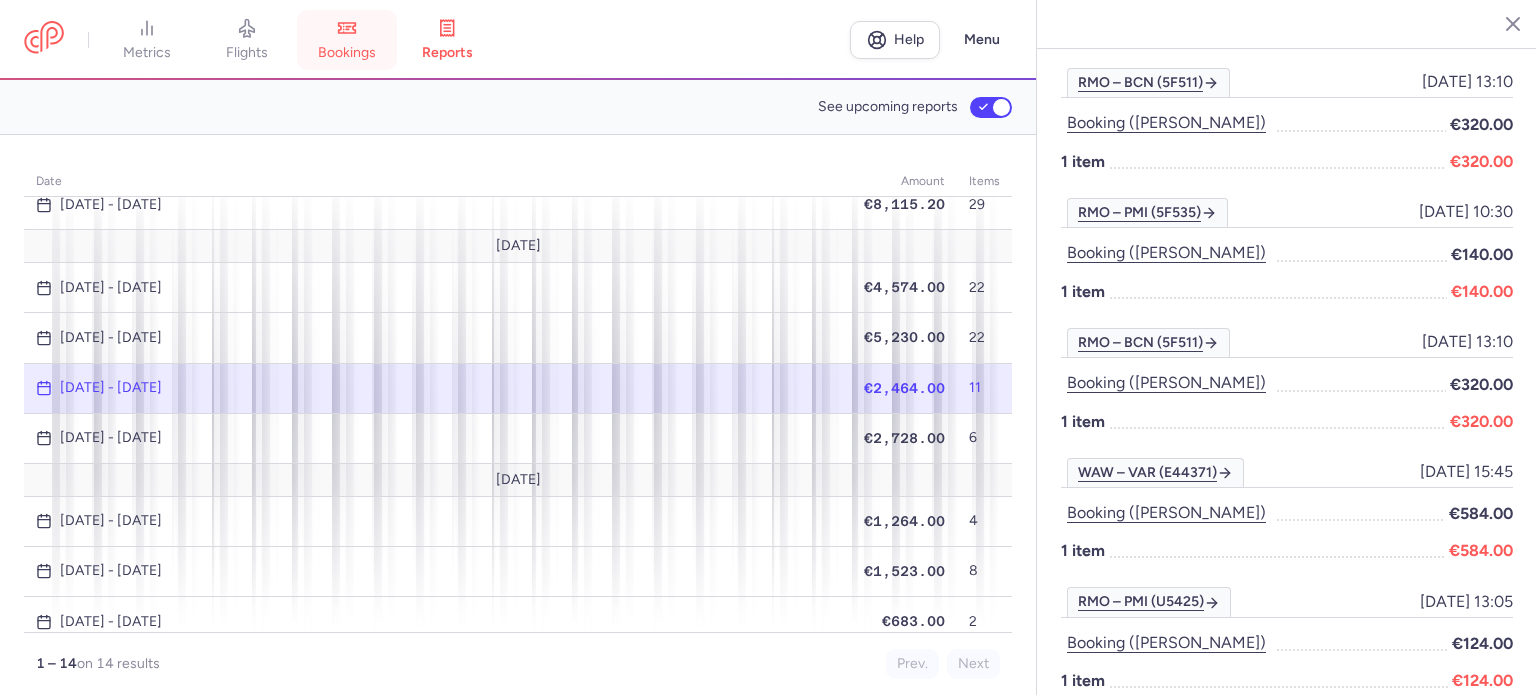 click on "bookings" at bounding box center (347, 40) 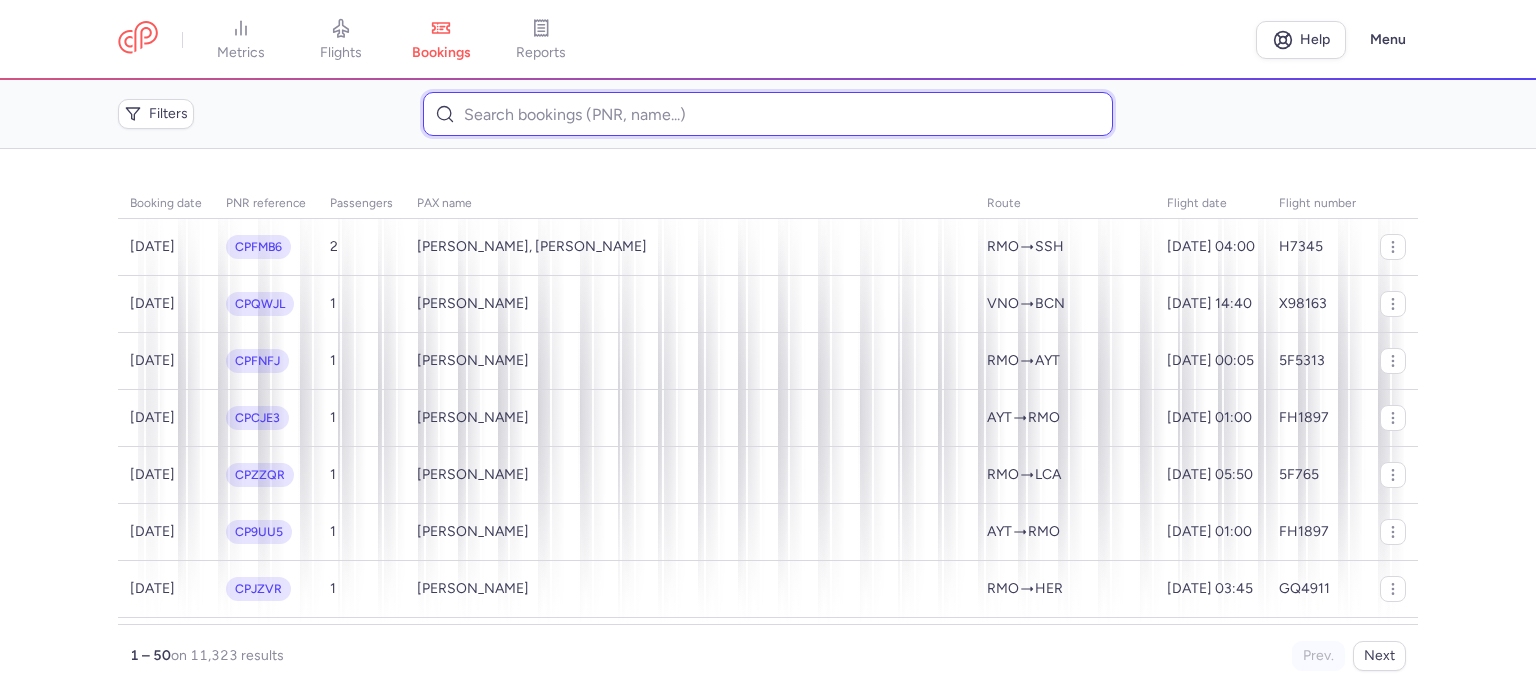 click at bounding box center [767, 114] 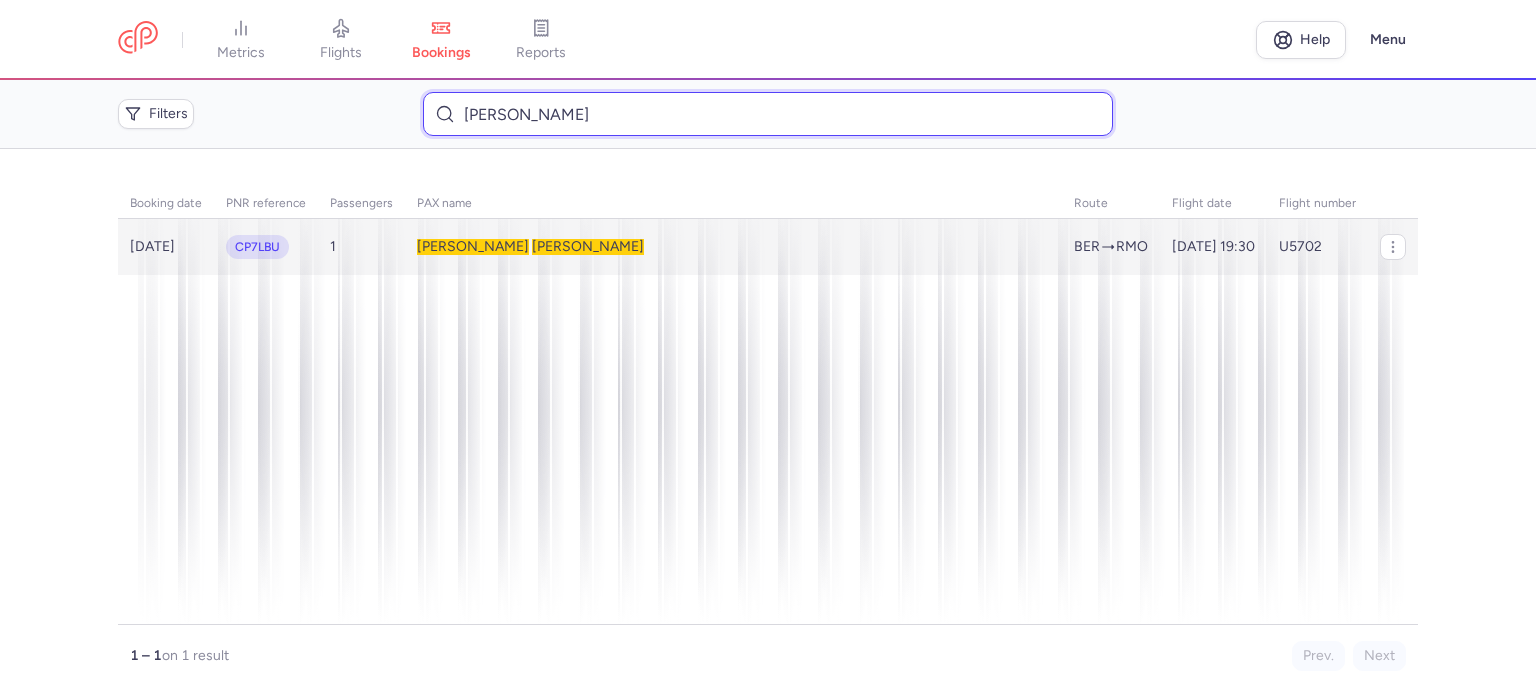 type on "BOEHM 	STEVE" 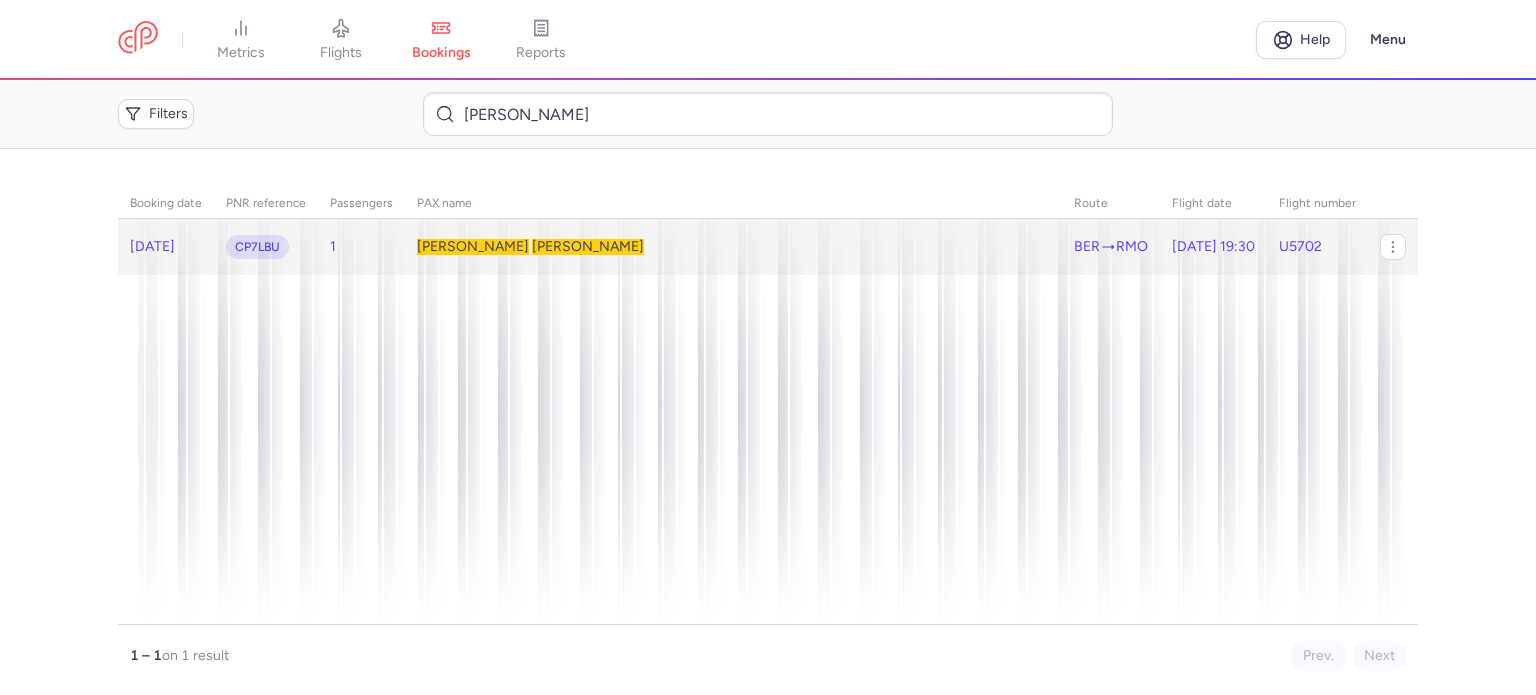 click on "BOEHM" at bounding box center [588, 246] 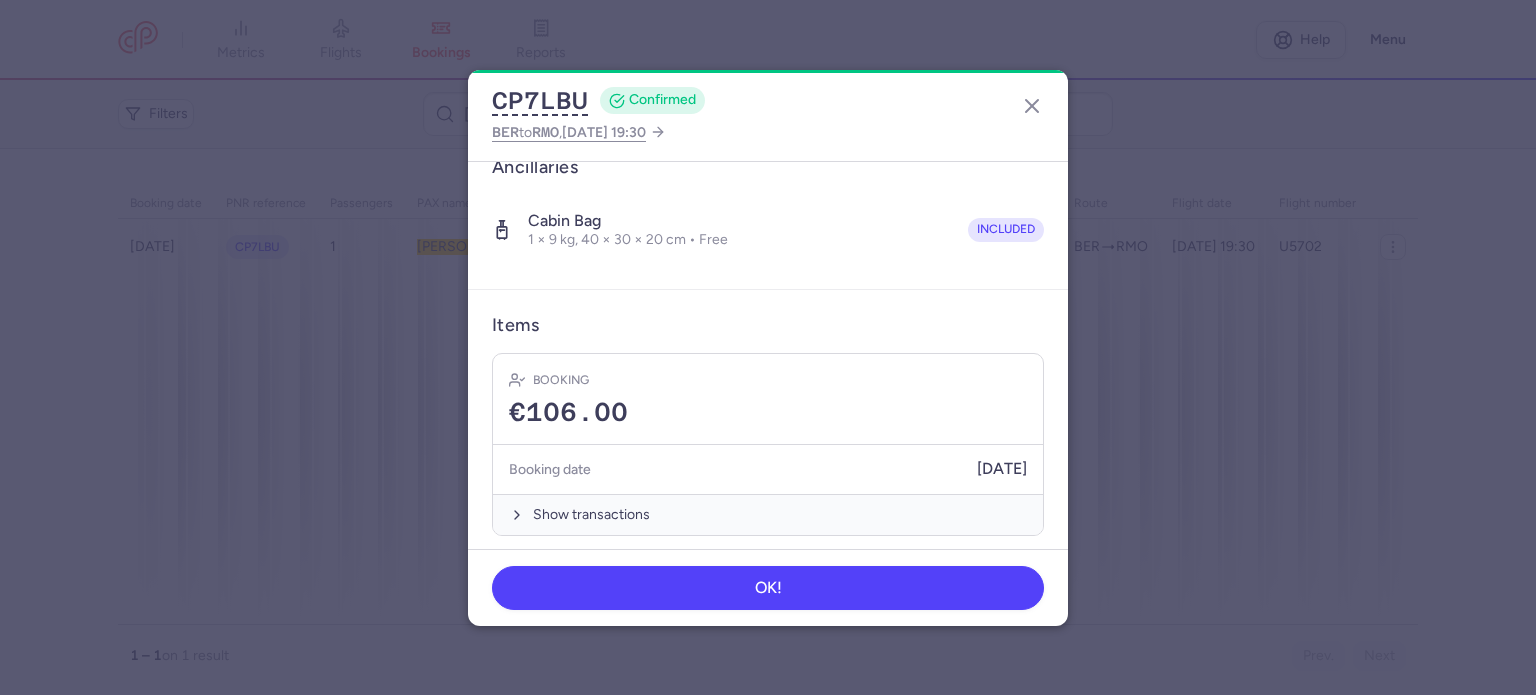 scroll, scrollTop: 352, scrollLeft: 0, axis: vertical 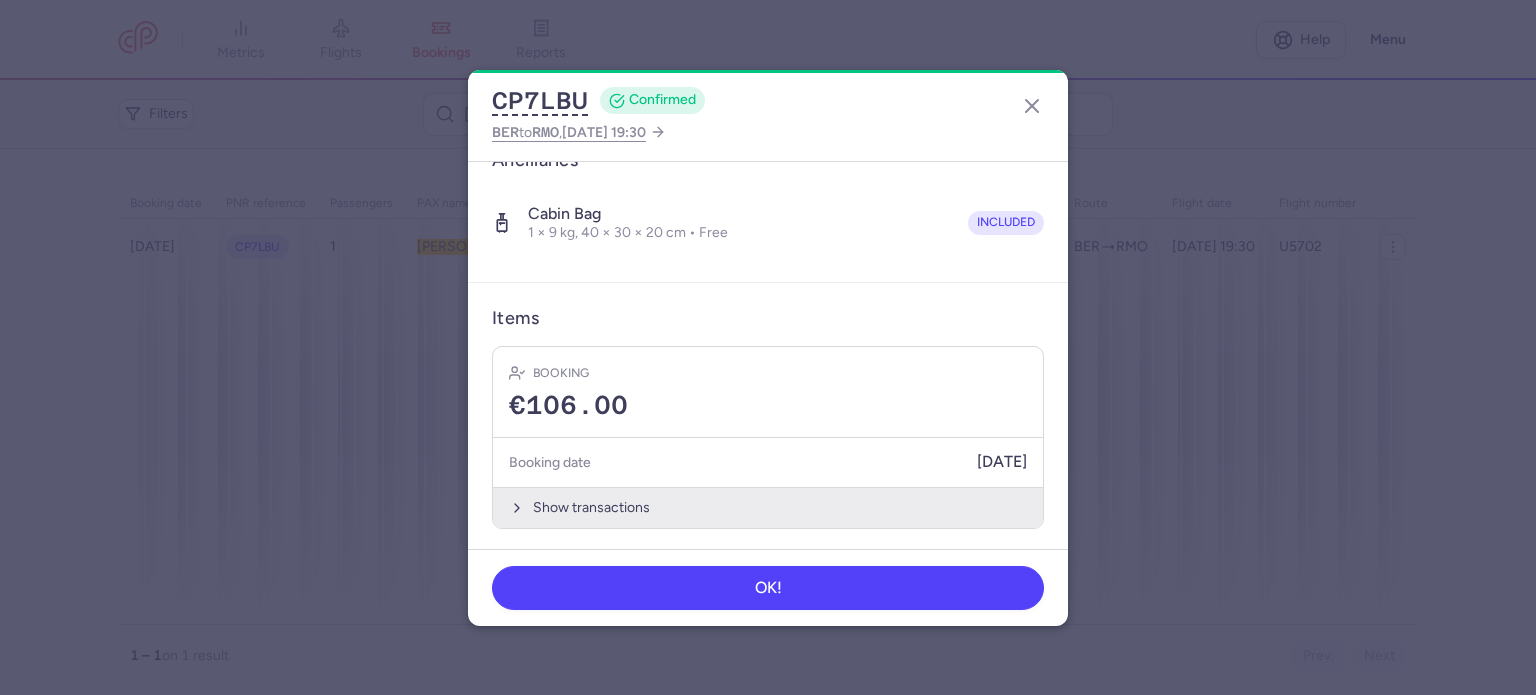 click on "Show transactions" at bounding box center (768, 507) 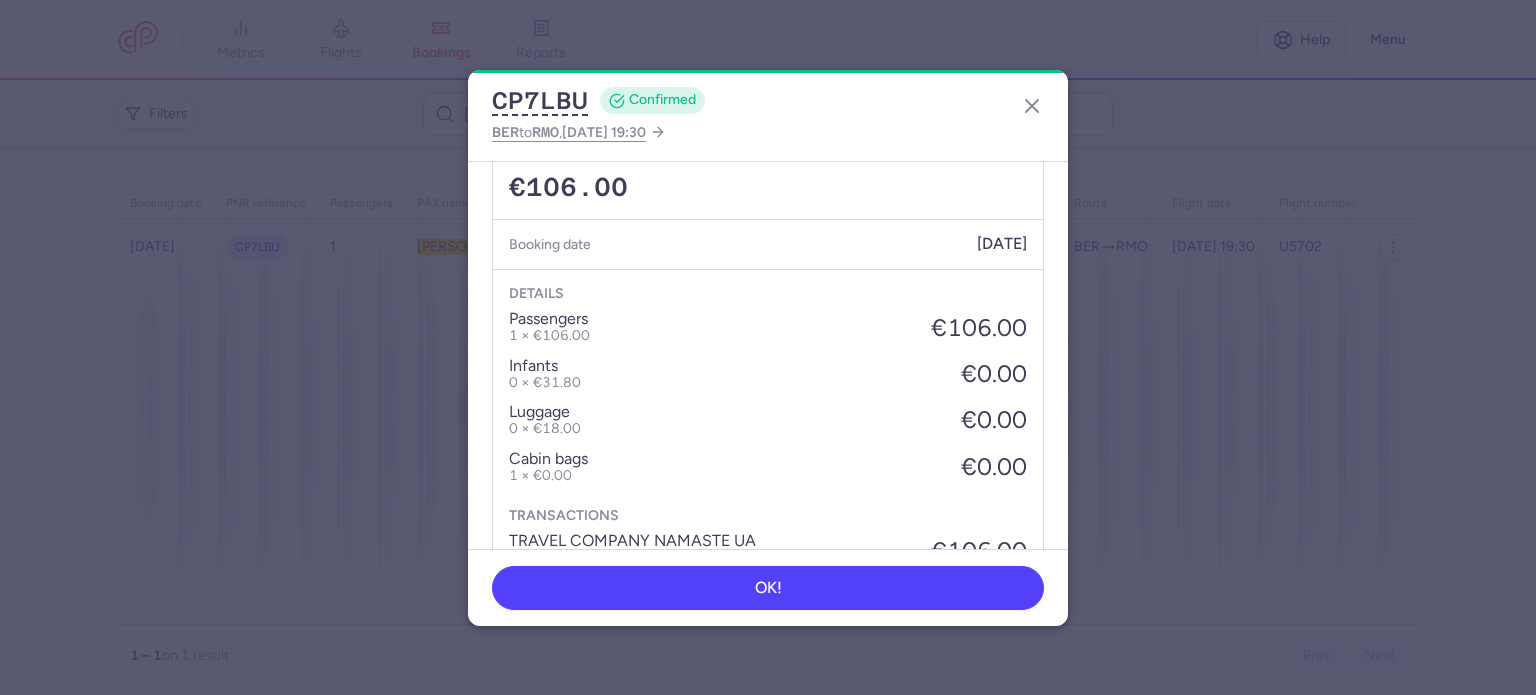scroll, scrollTop: 668, scrollLeft: 0, axis: vertical 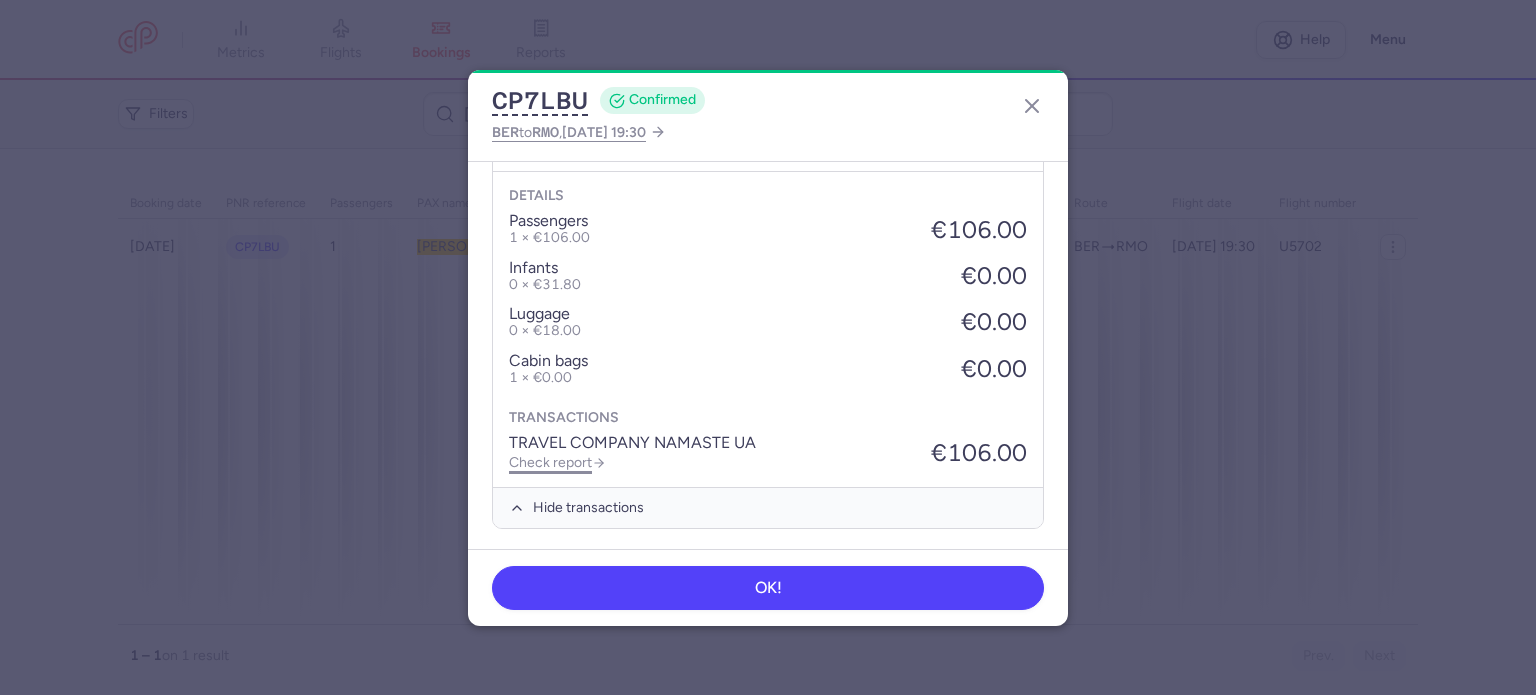 click on "Check report" 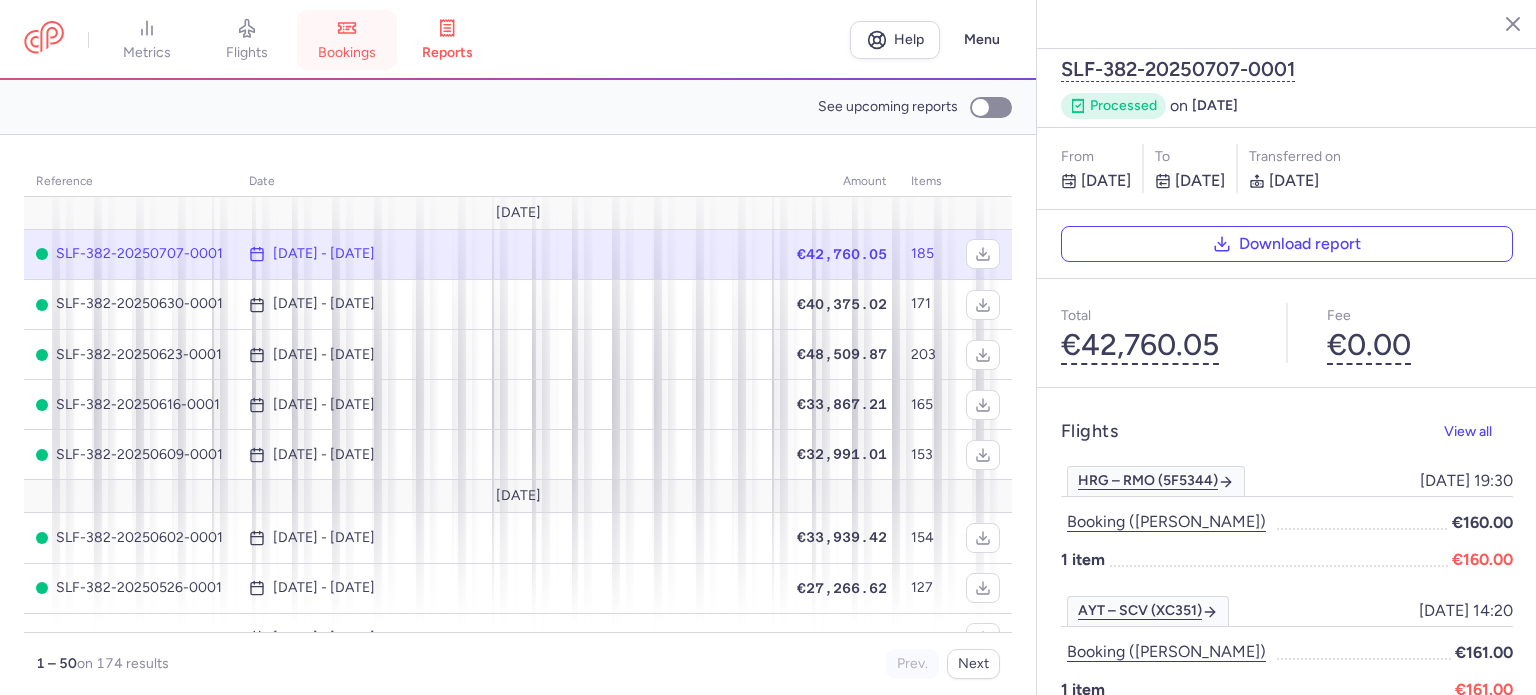 click on "bookings" at bounding box center [347, 53] 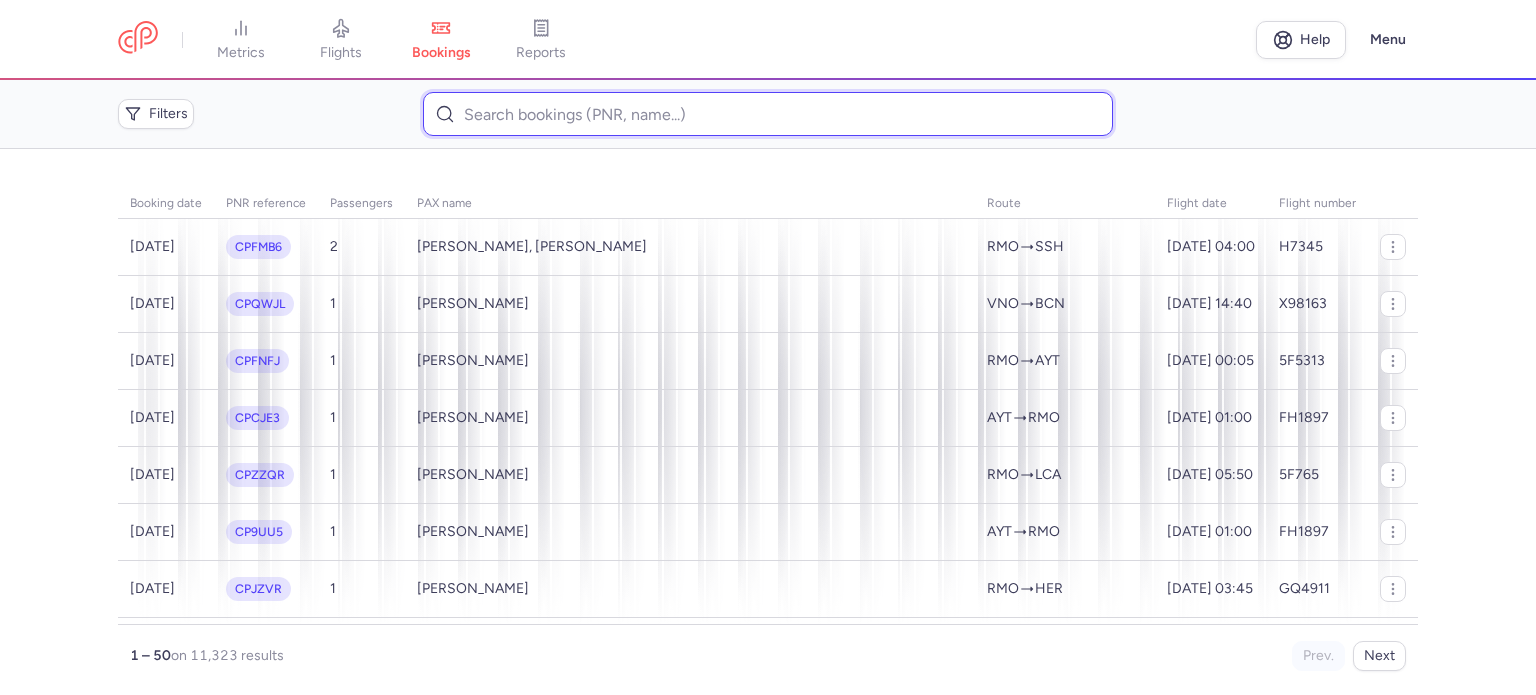 paste on "DUDZIAK 	RAFAL" 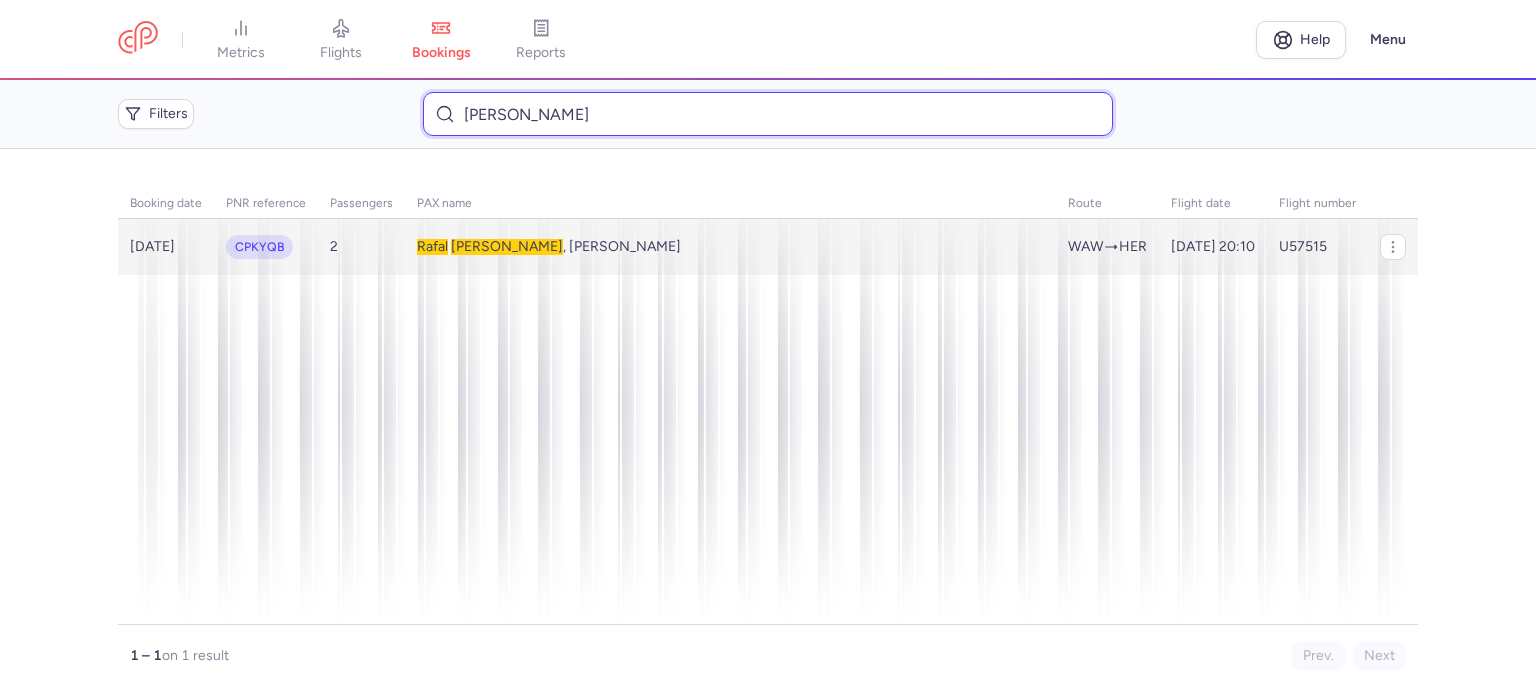 type on "DUDZIAK 	RAFAL" 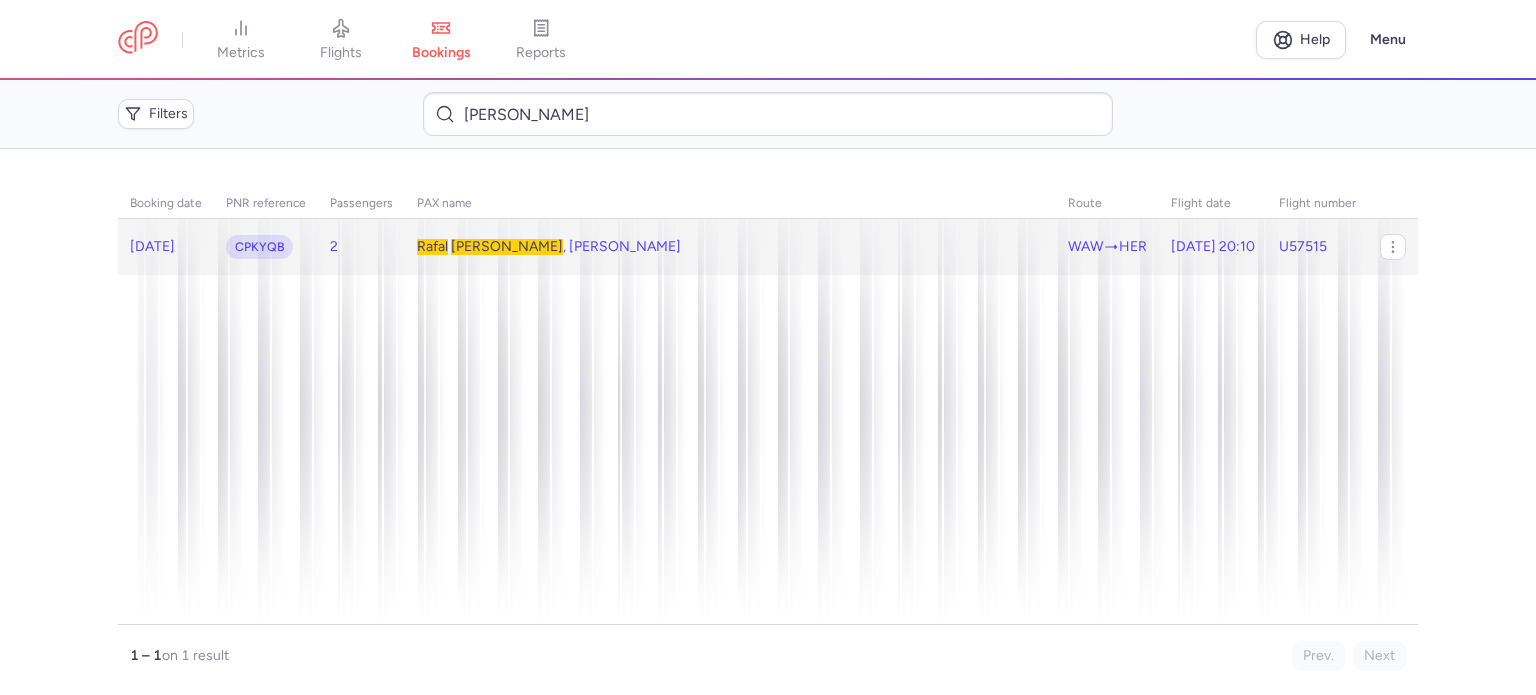 click on "Rafal   DUDZIAK , Paulina GRZMIACZKA" 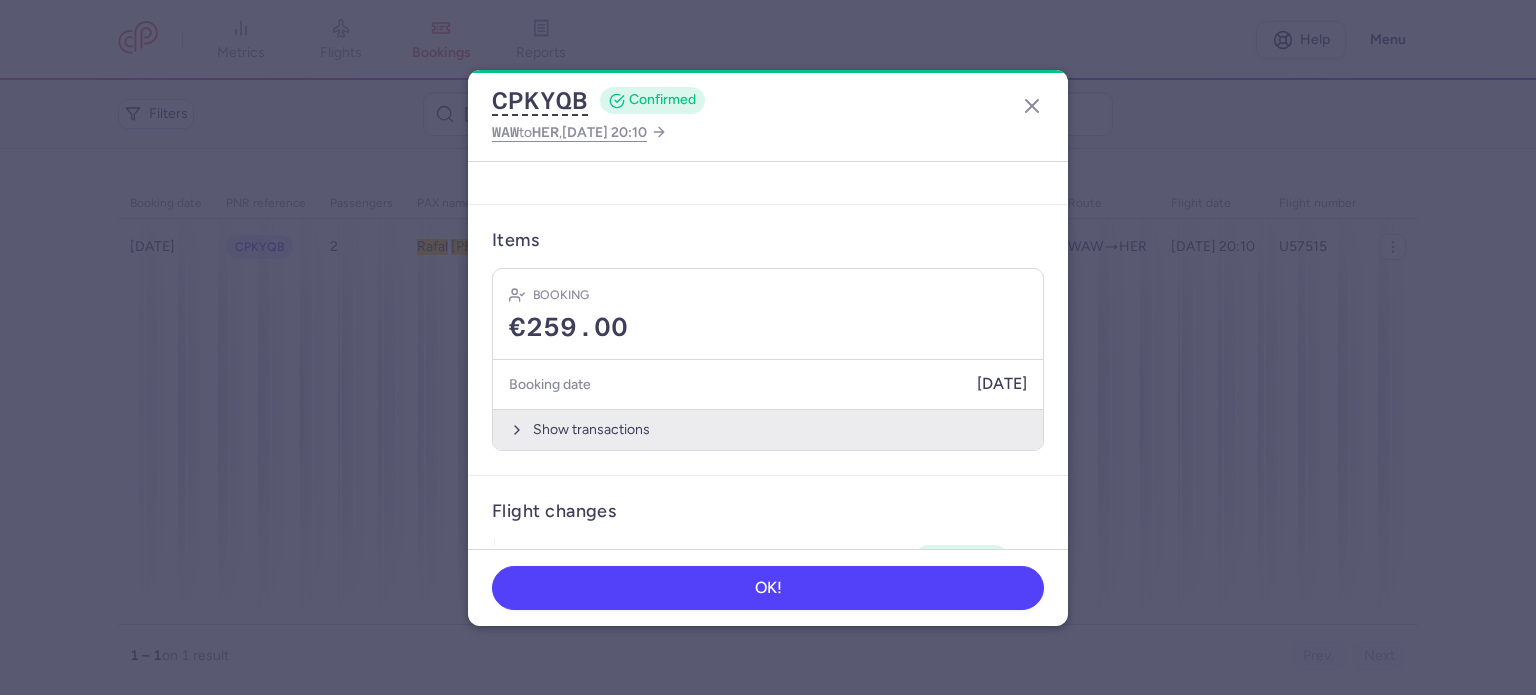 scroll, scrollTop: 638, scrollLeft: 0, axis: vertical 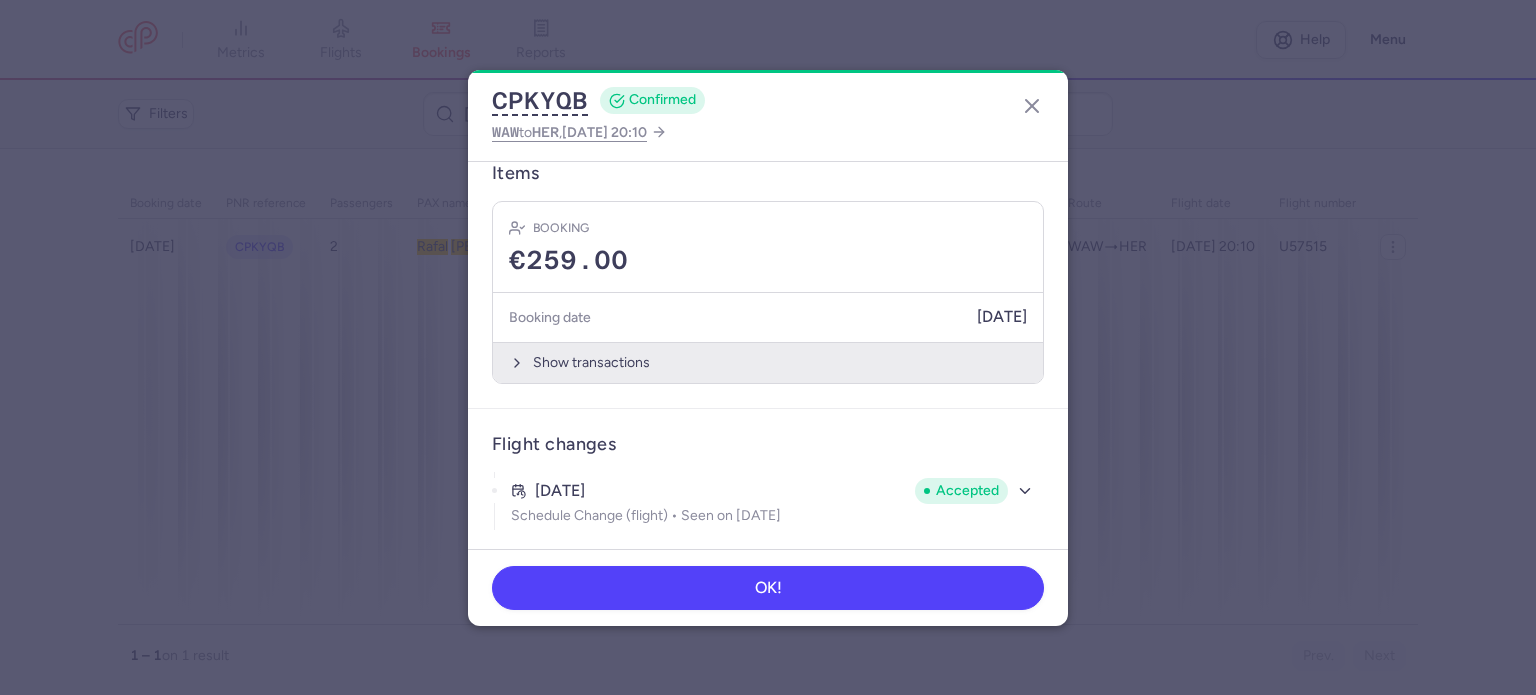 click on "Show transactions" at bounding box center [768, 362] 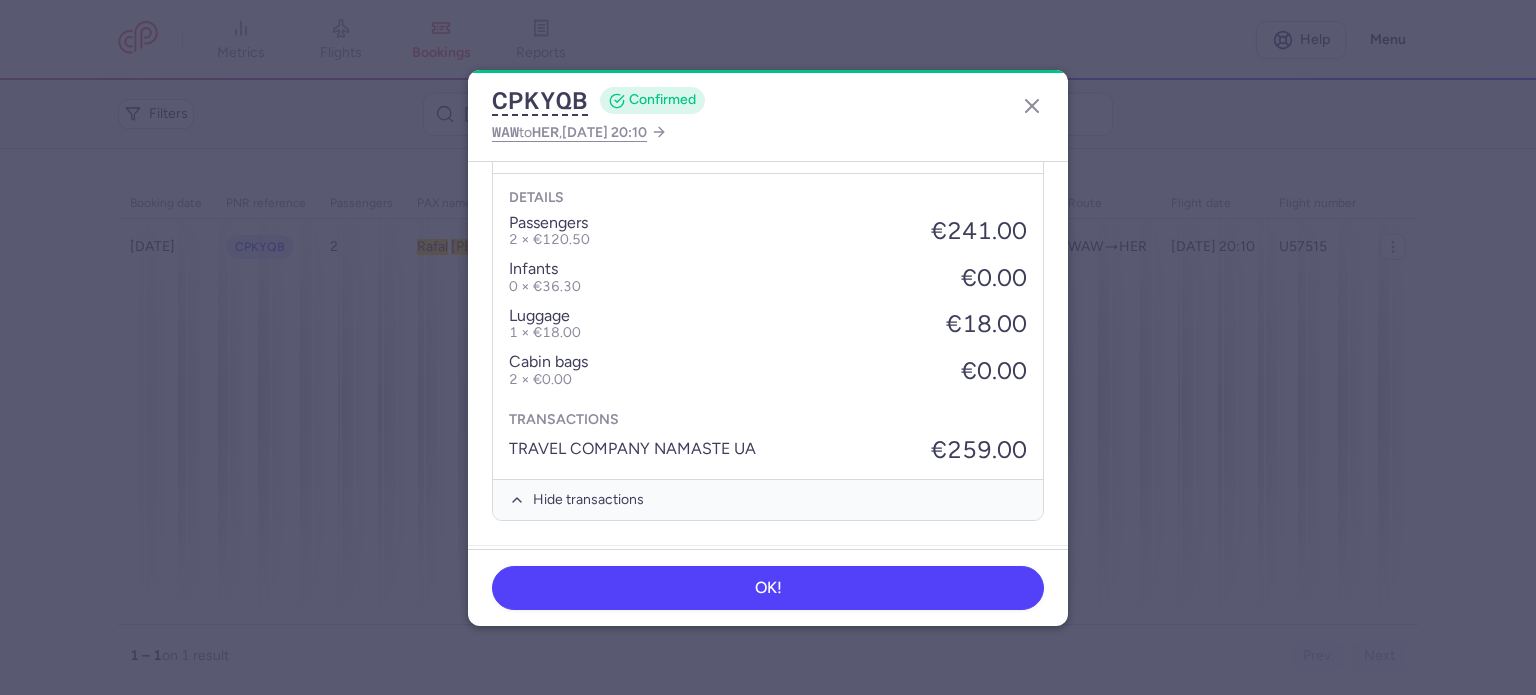scroll, scrollTop: 944, scrollLeft: 0, axis: vertical 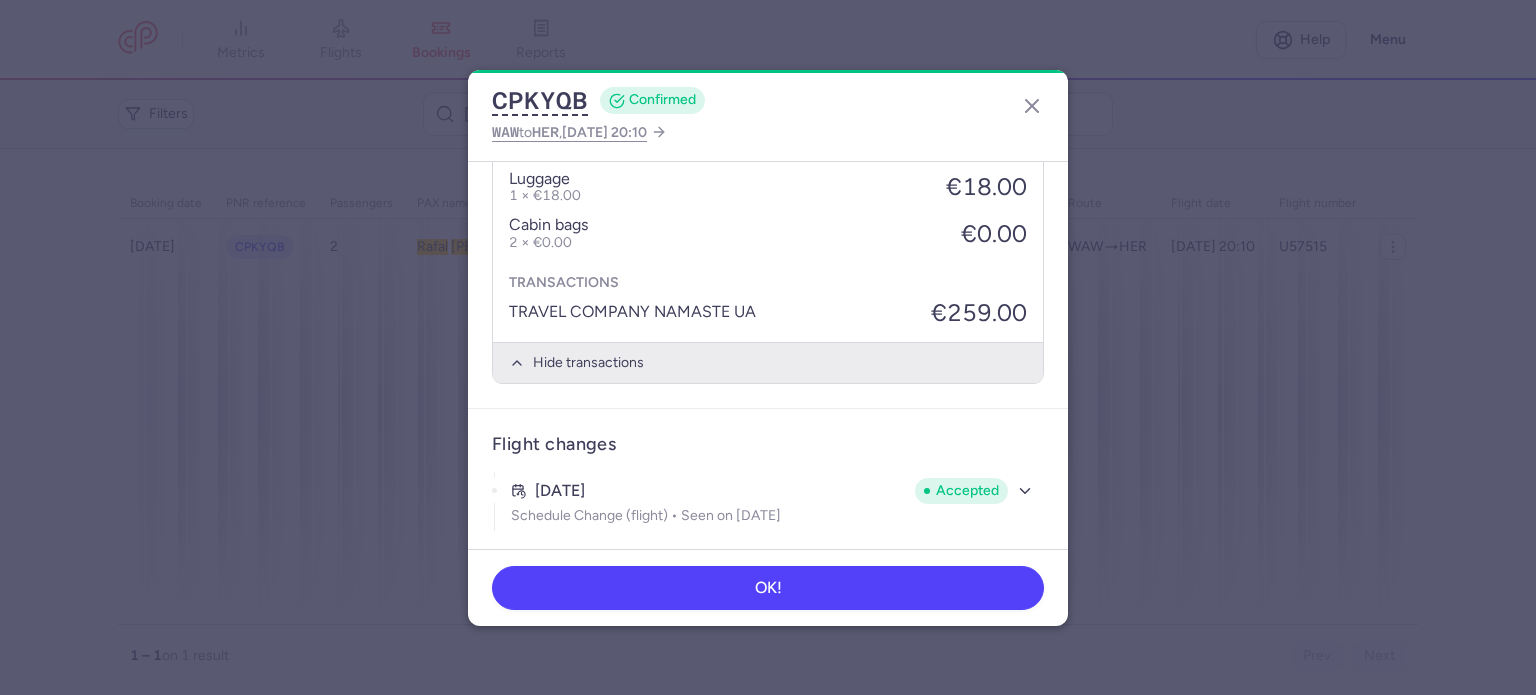 click on "Hide transactions" at bounding box center [768, 362] 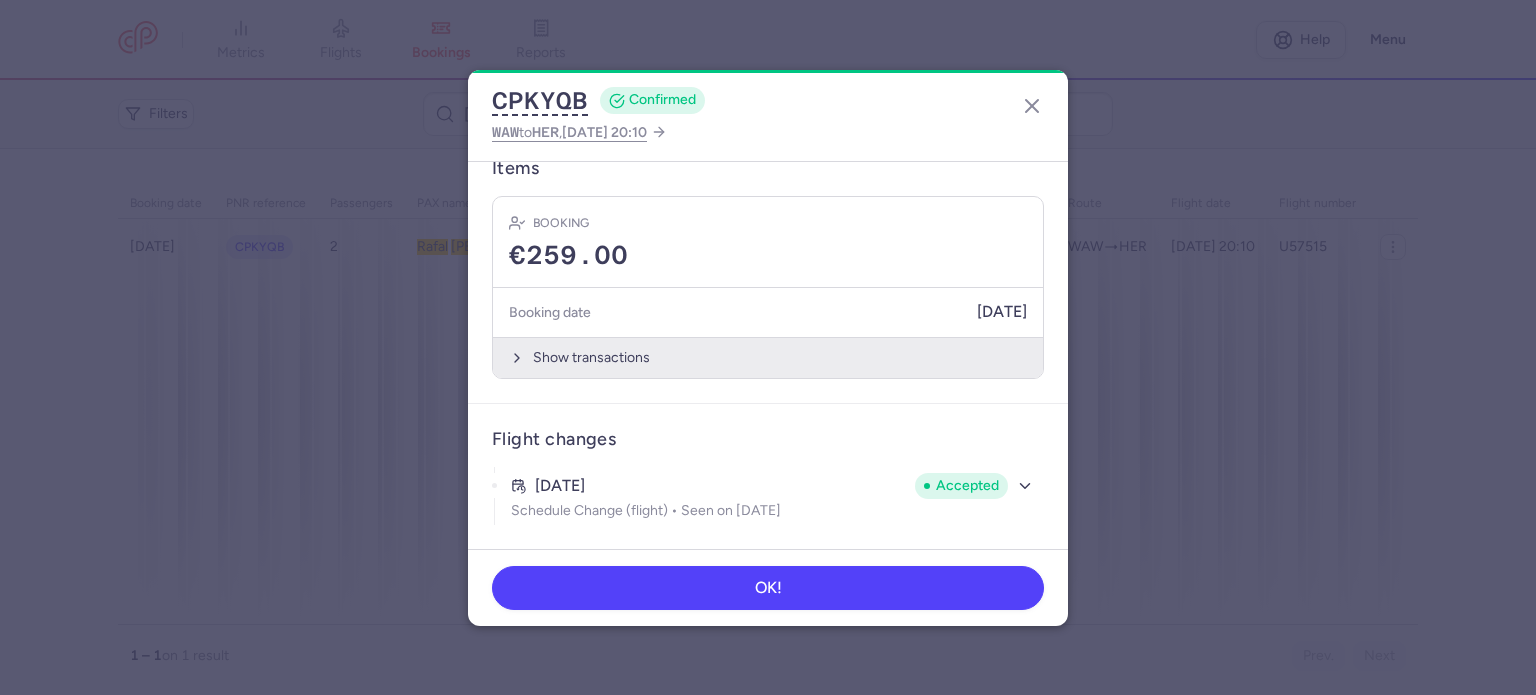 scroll, scrollTop: 638, scrollLeft: 0, axis: vertical 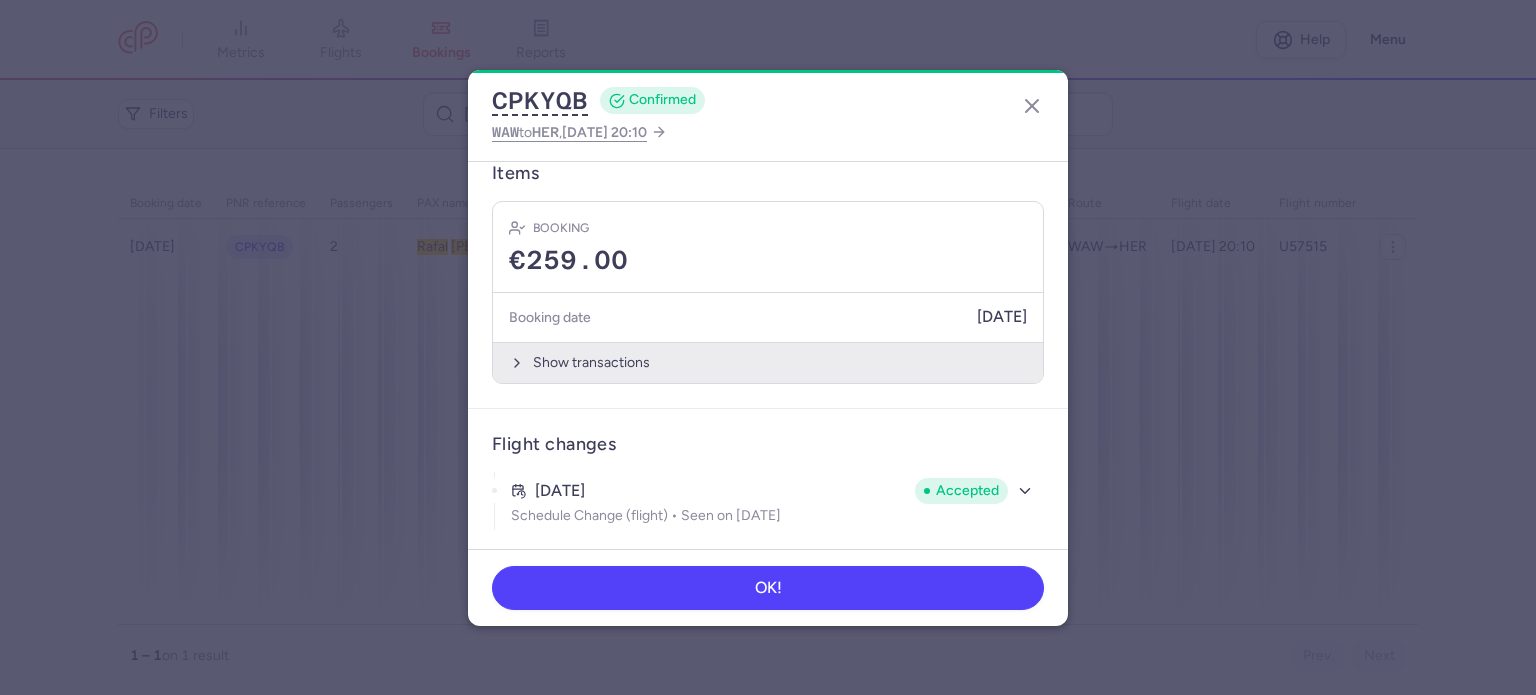 click on "Show transactions" at bounding box center (768, 362) 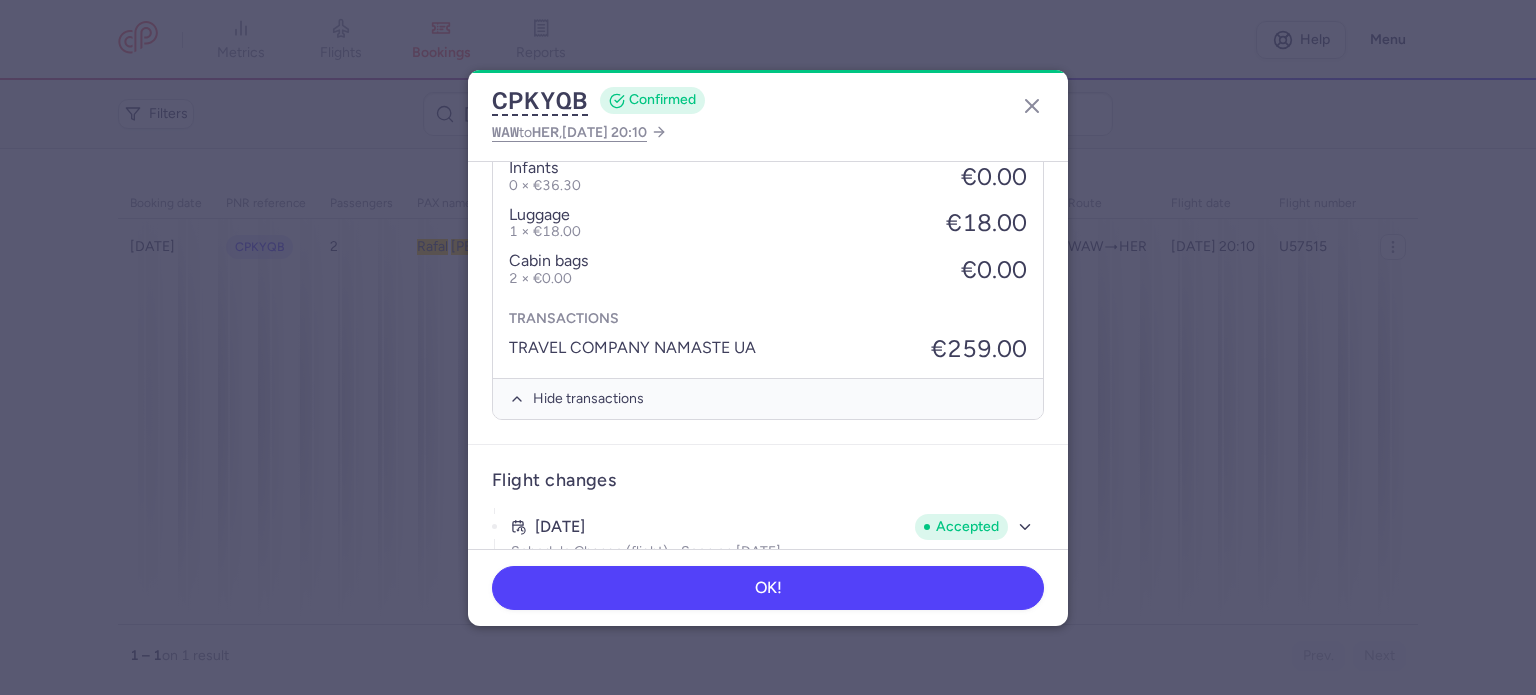 scroll, scrollTop: 944, scrollLeft: 0, axis: vertical 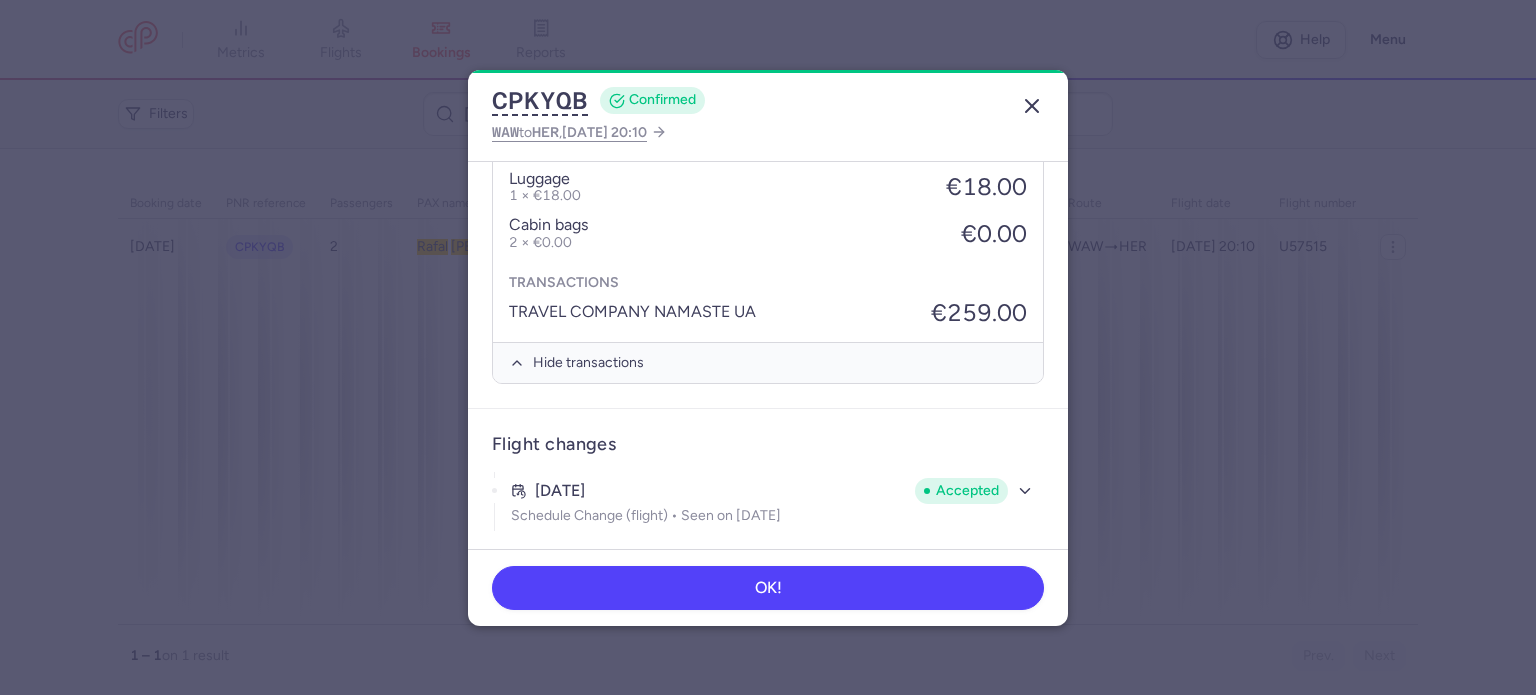 click 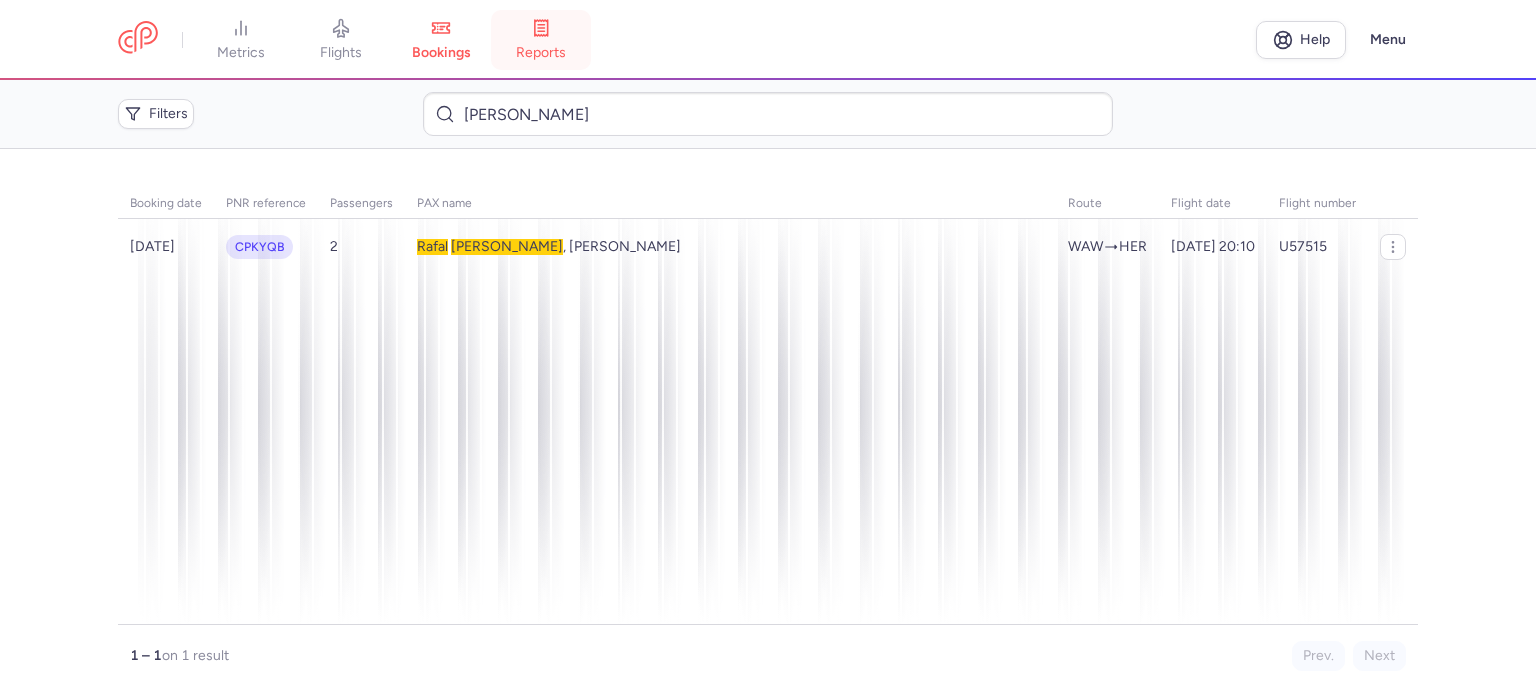 click on "reports" at bounding box center (541, 53) 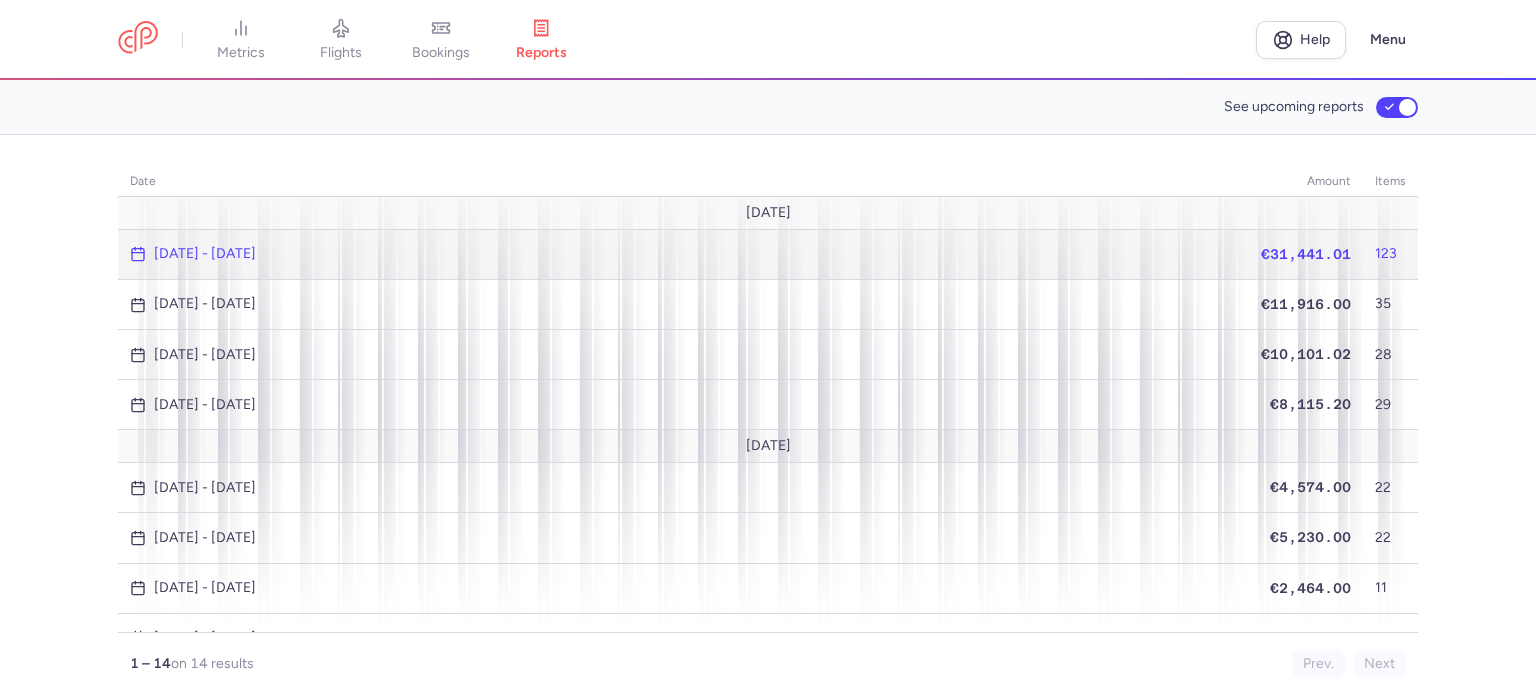 click on "€31,441.01" 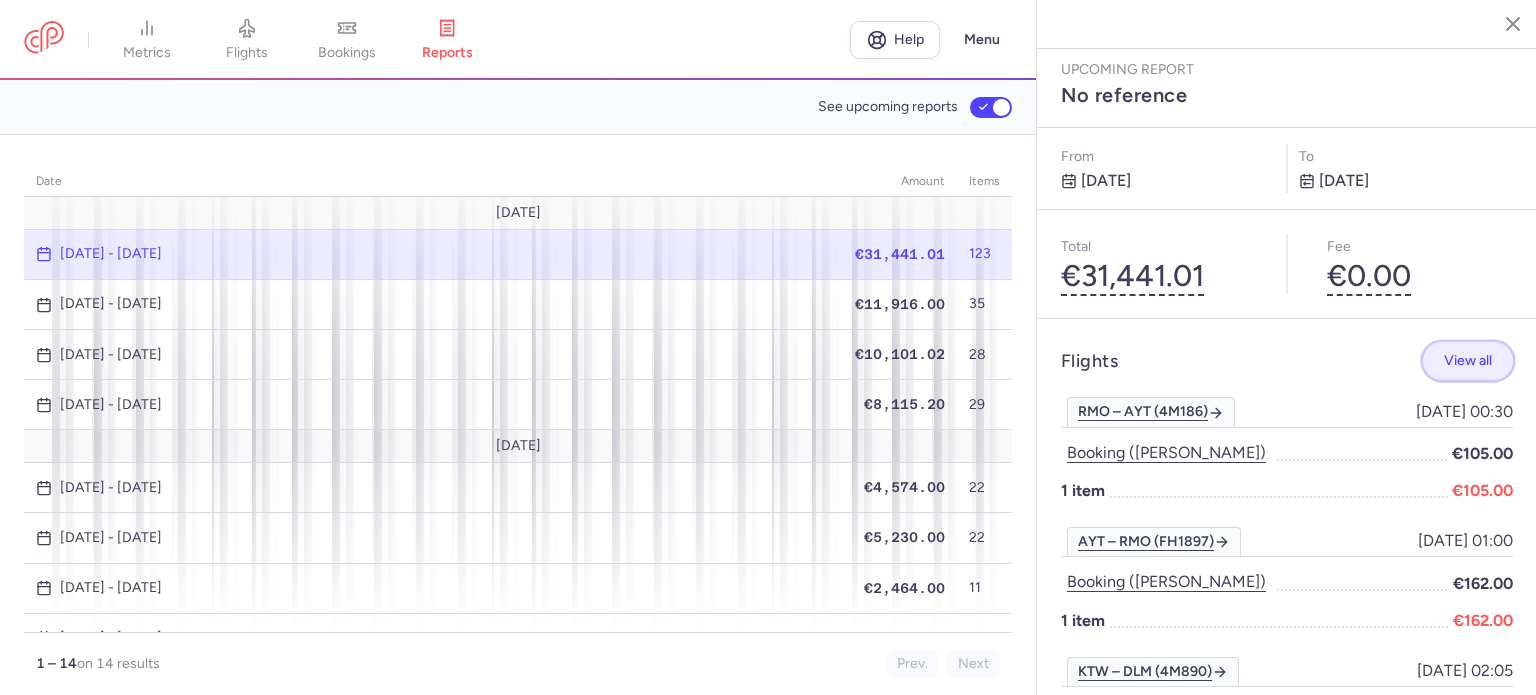 click on "View all" at bounding box center (1468, 360) 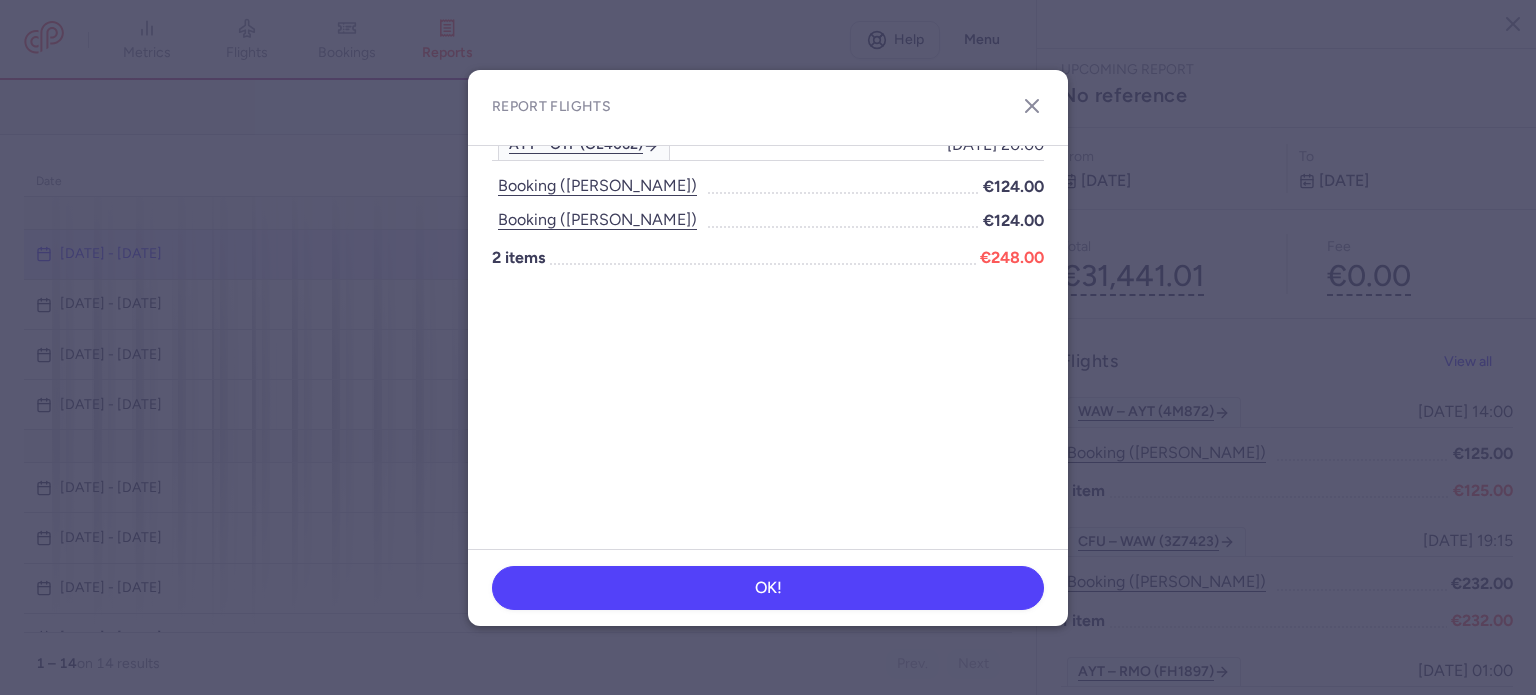 scroll, scrollTop: 4512, scrollLeft: 0, axis: vertical 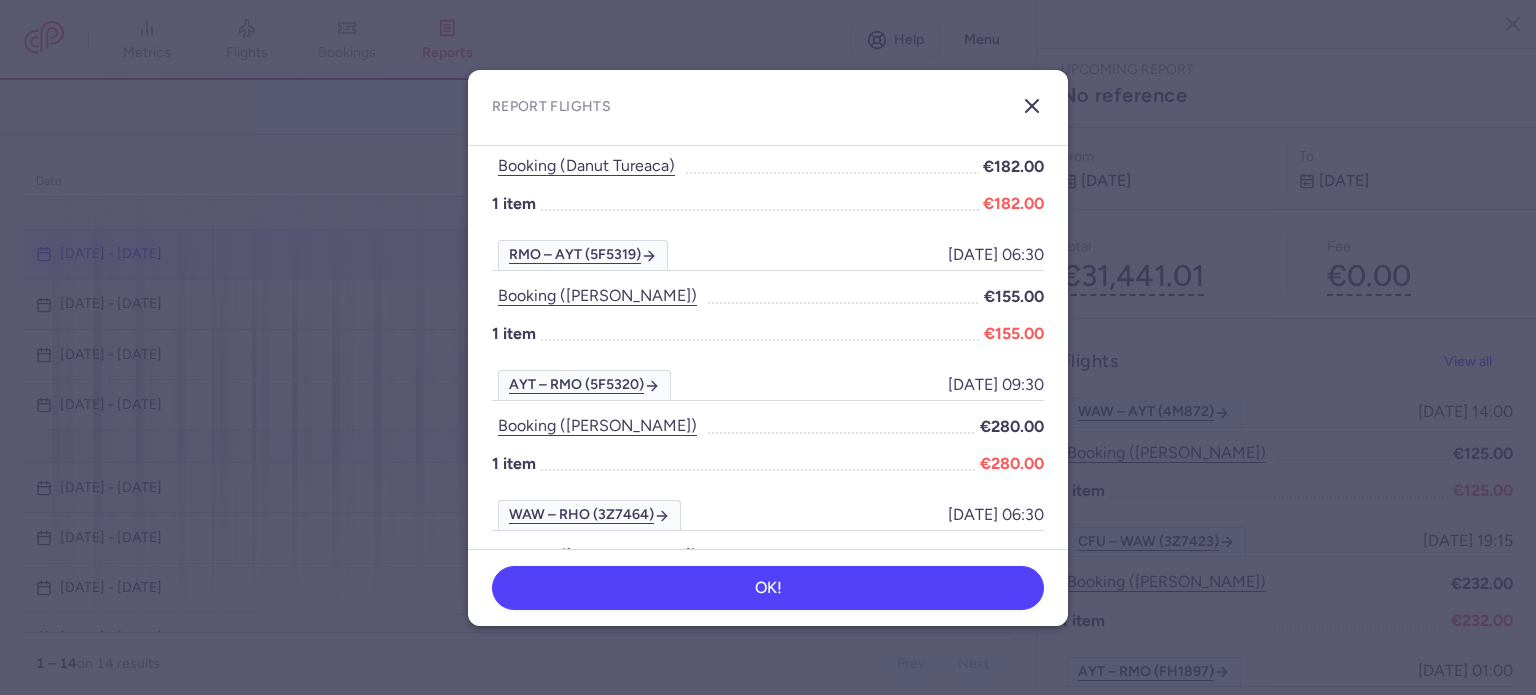 click 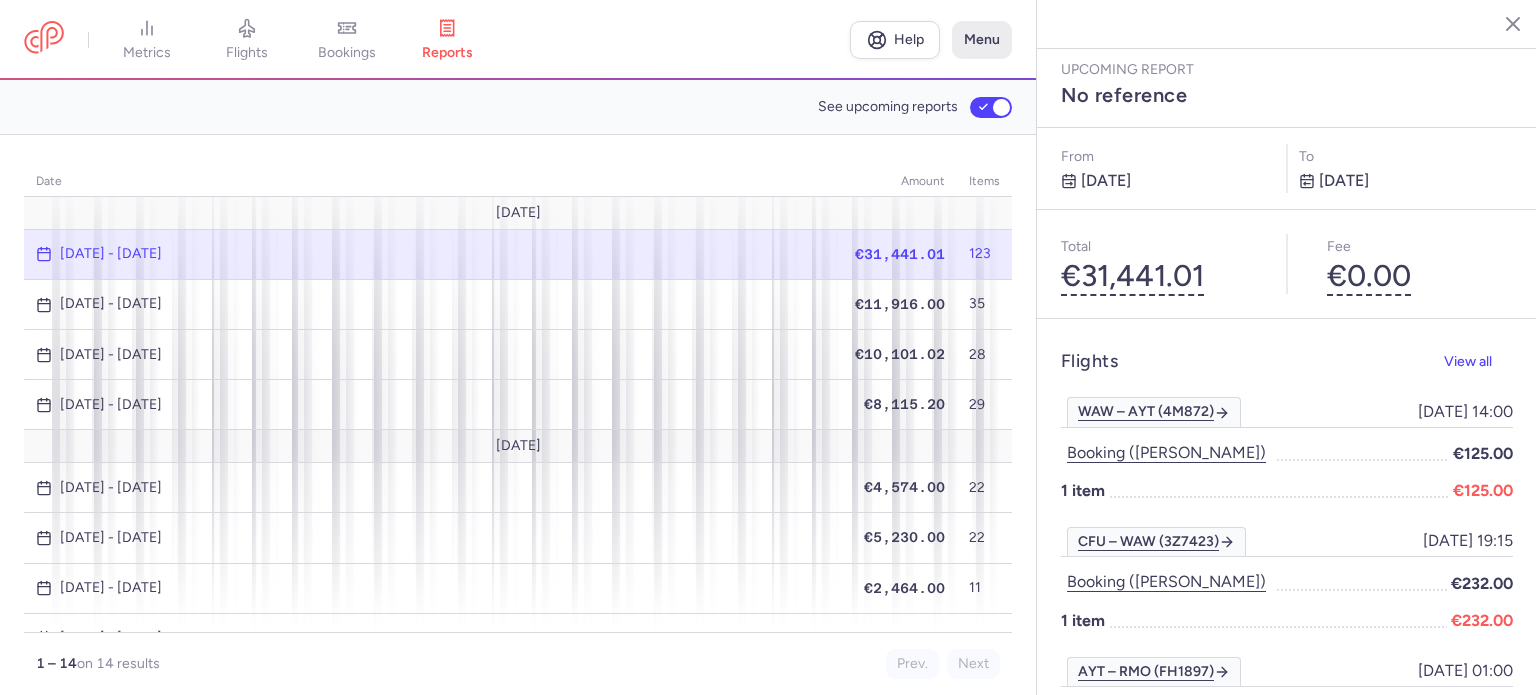 drag, startPoint x: 981, startPoint y: 40, endPoint x: 992, endPoint y: 60, distance: 22.825424 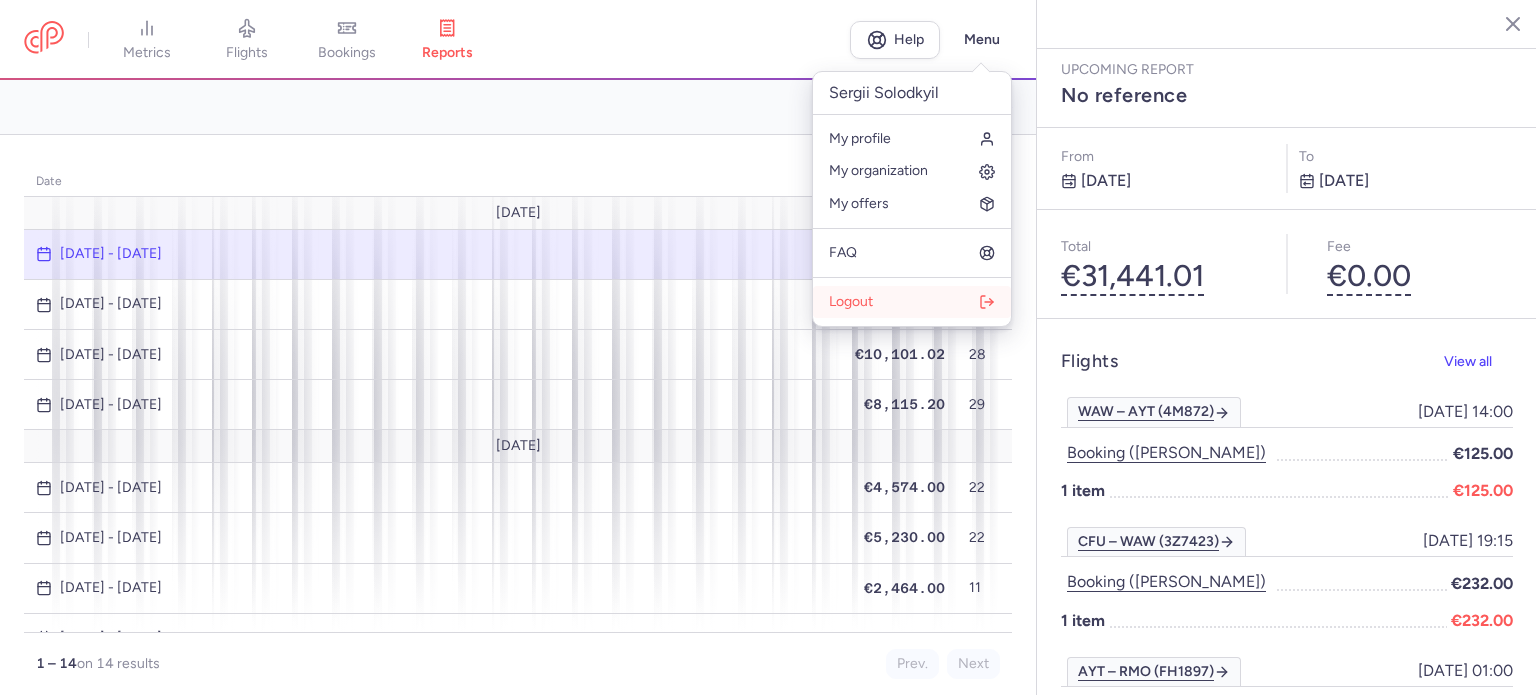 click on "Logout" at bounding box center [912, 302] 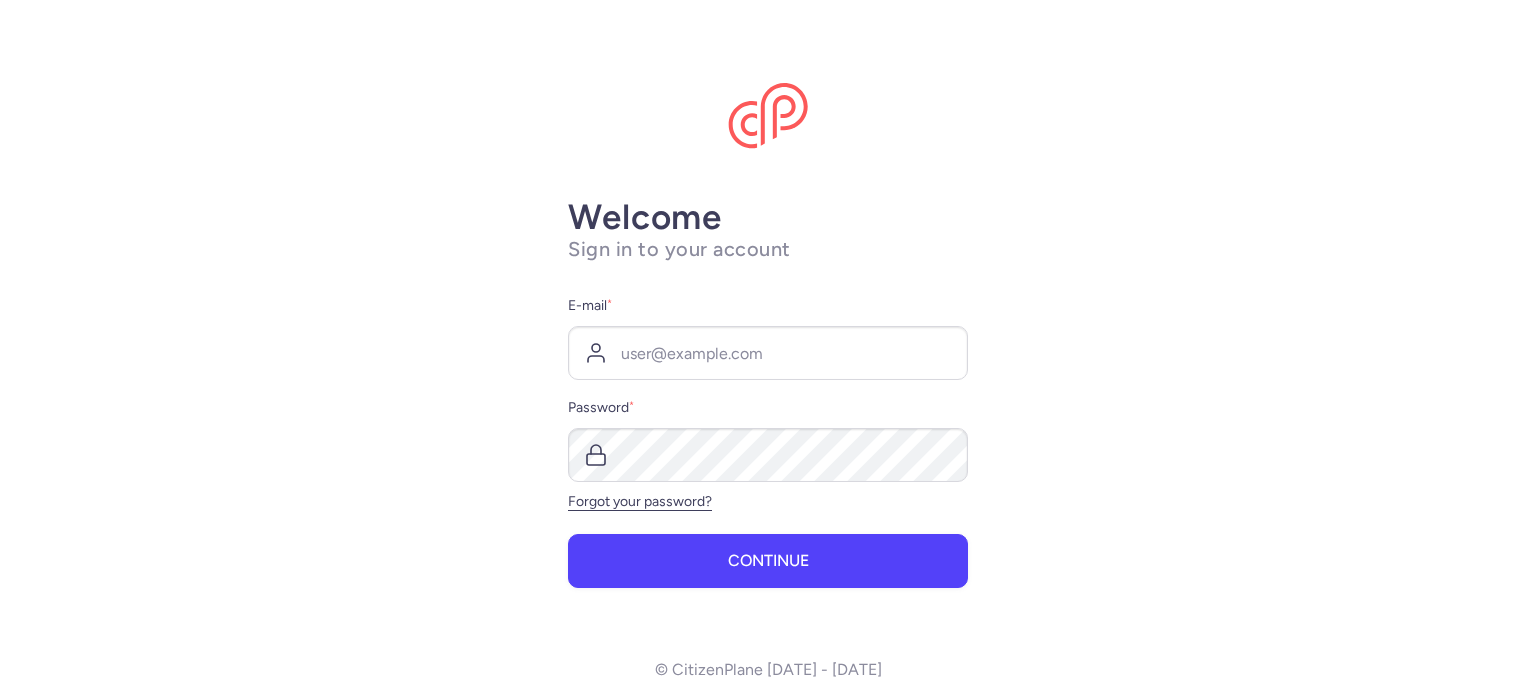 scroll, scrollTop: 0, scrollLeft: 0, axis: both 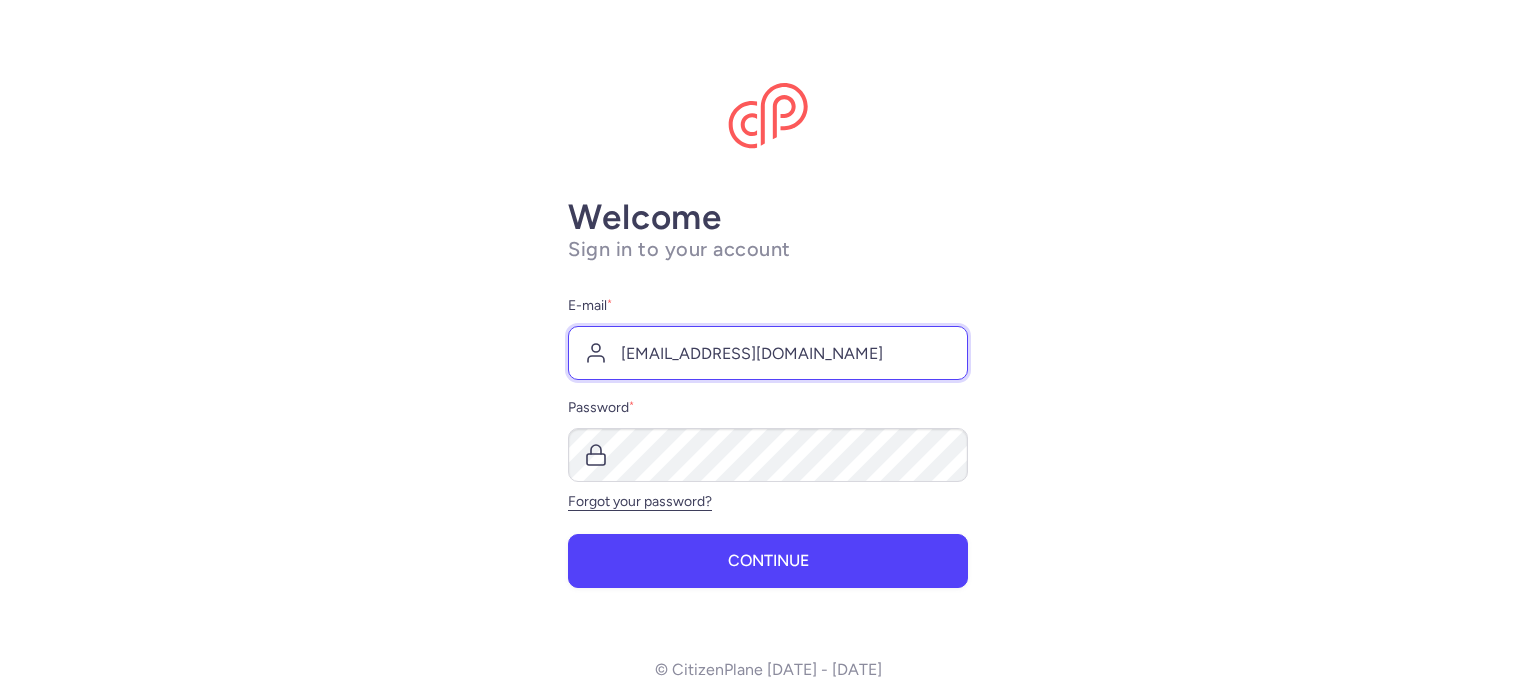 click on "sergii.s@chartertickets.com.ua" at bounding box center (768, 353) 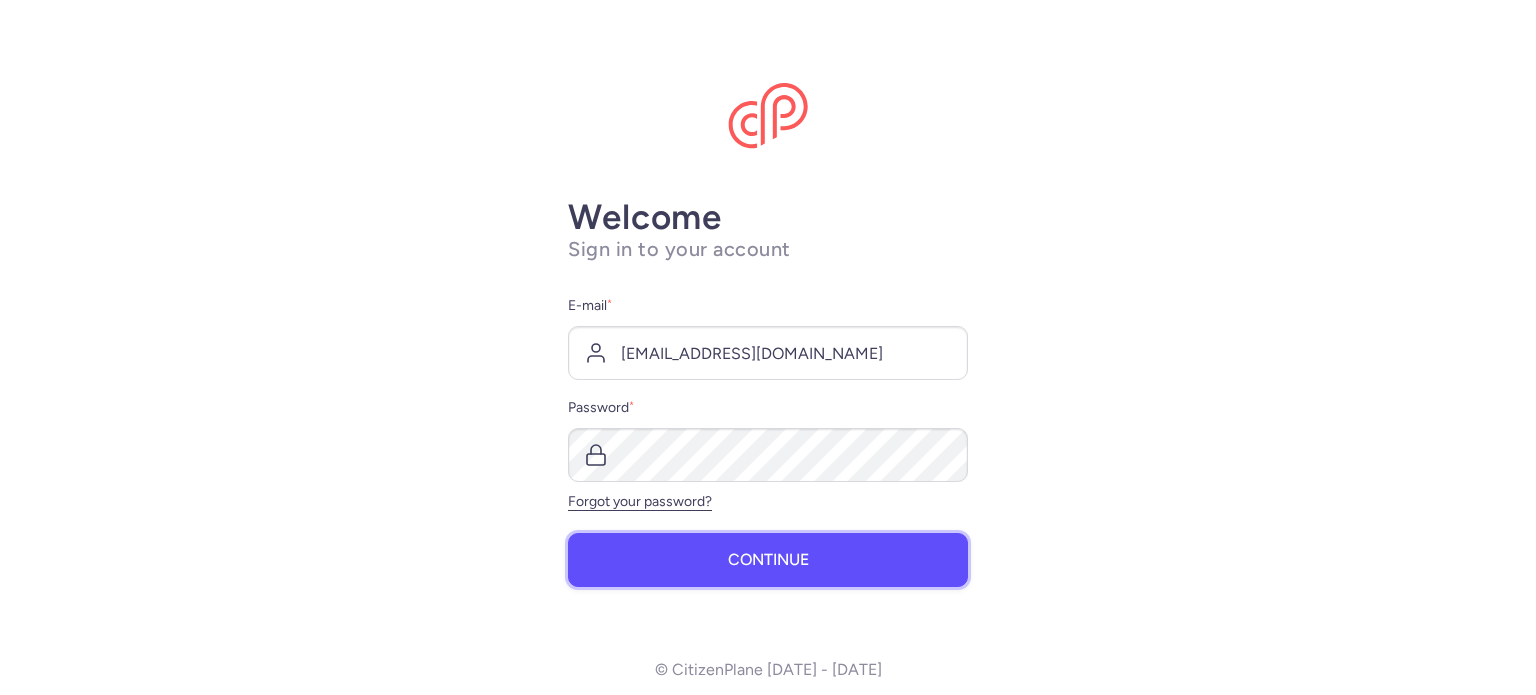 click on "Continue" at bounding box center [768, 560] 